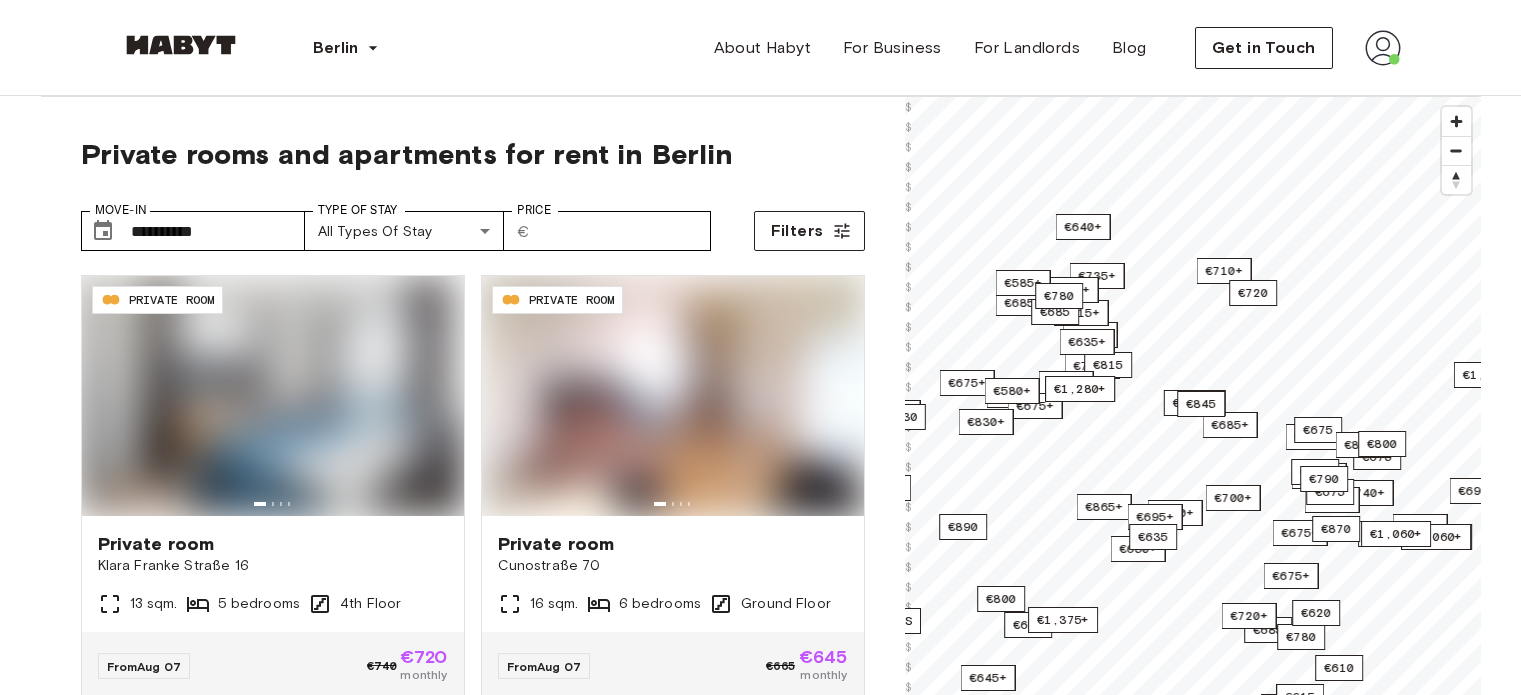scroll, scrollTop: 0, scrollLeft: 0, axis: both 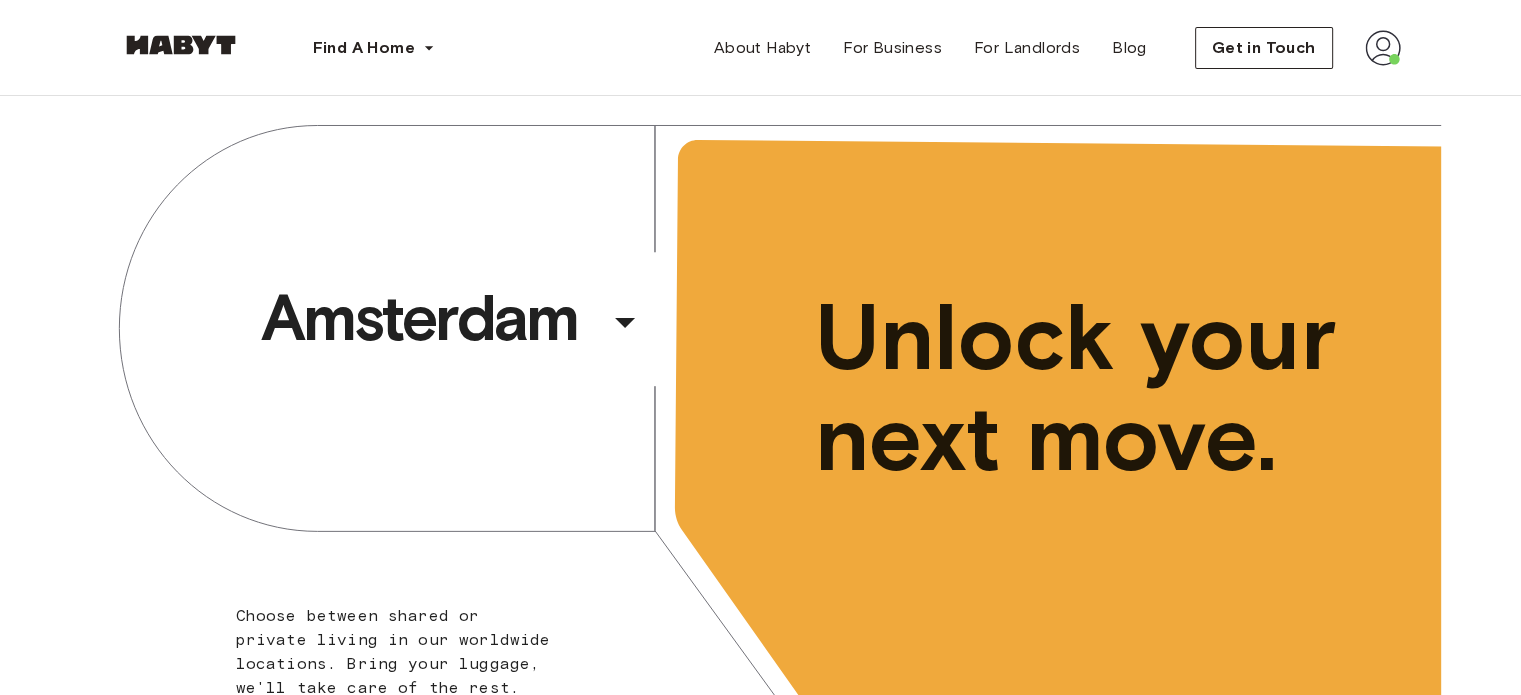 click at bounding box center (1383, 48) 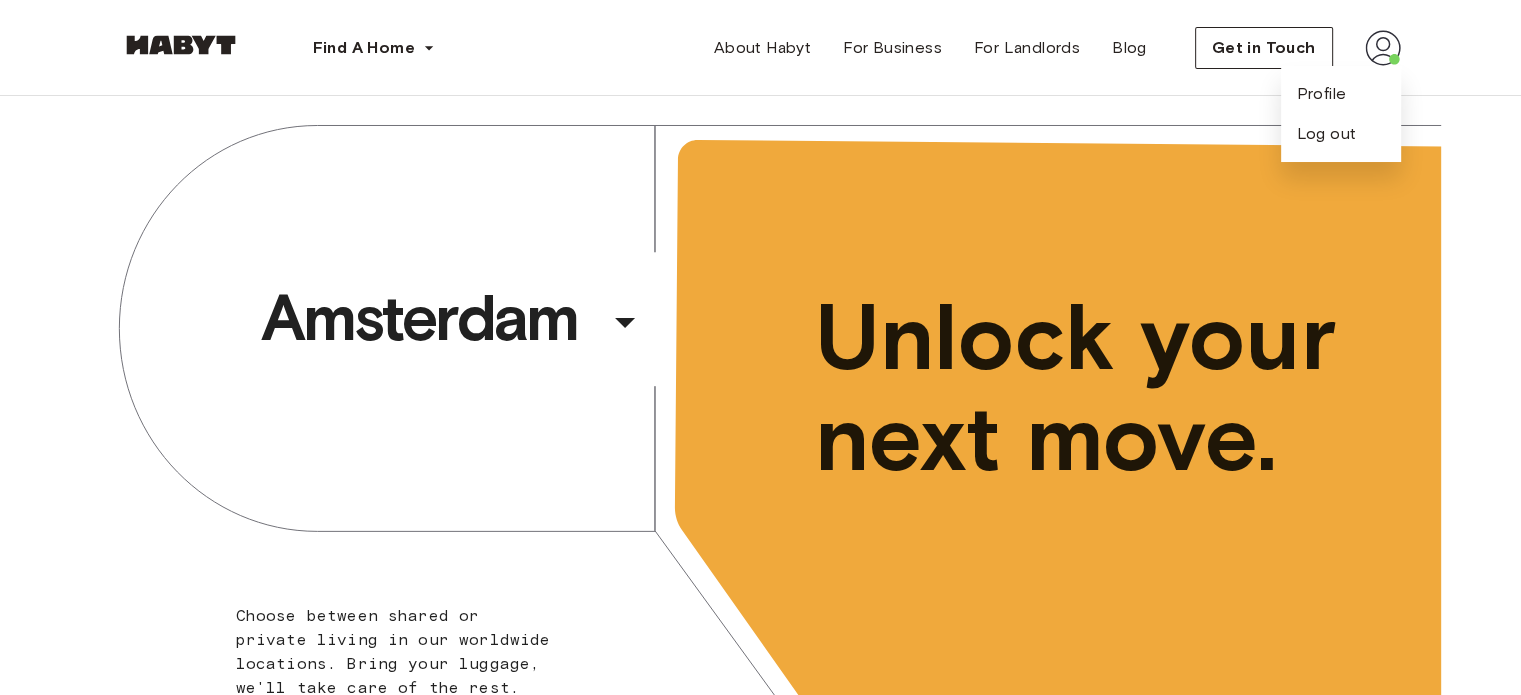 click on "Profile Log out" at bounding box center [1341, 114] 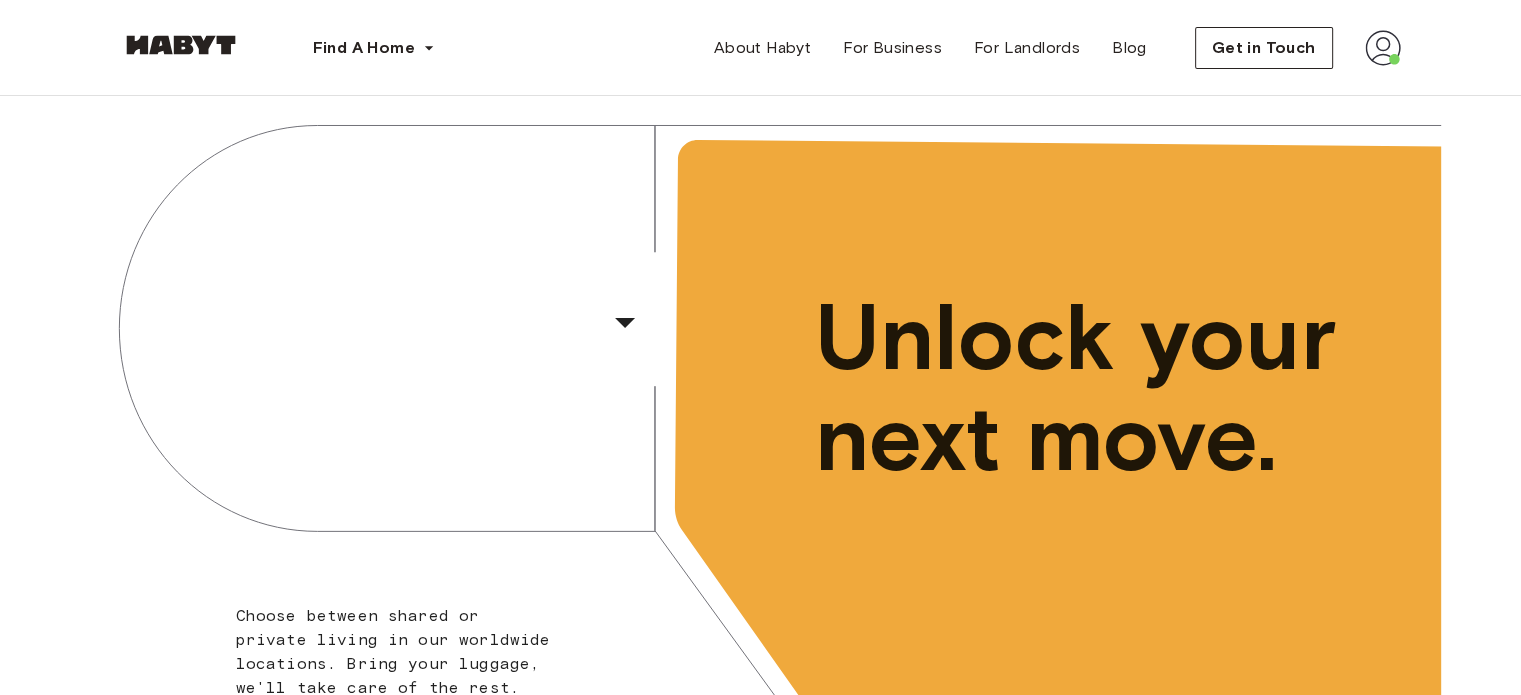 click at bounding box center [1383, 48] 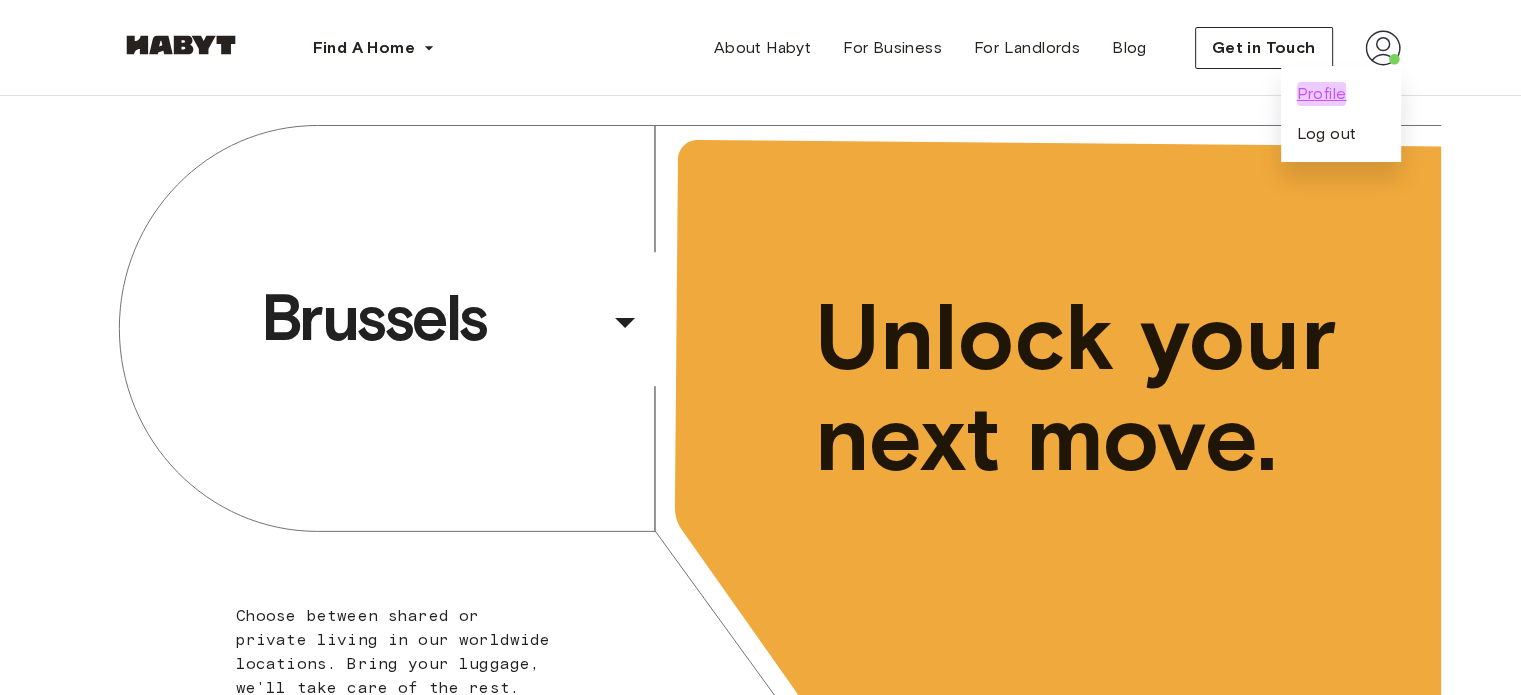 click on "Profile" at bounding box center (1322, 94) 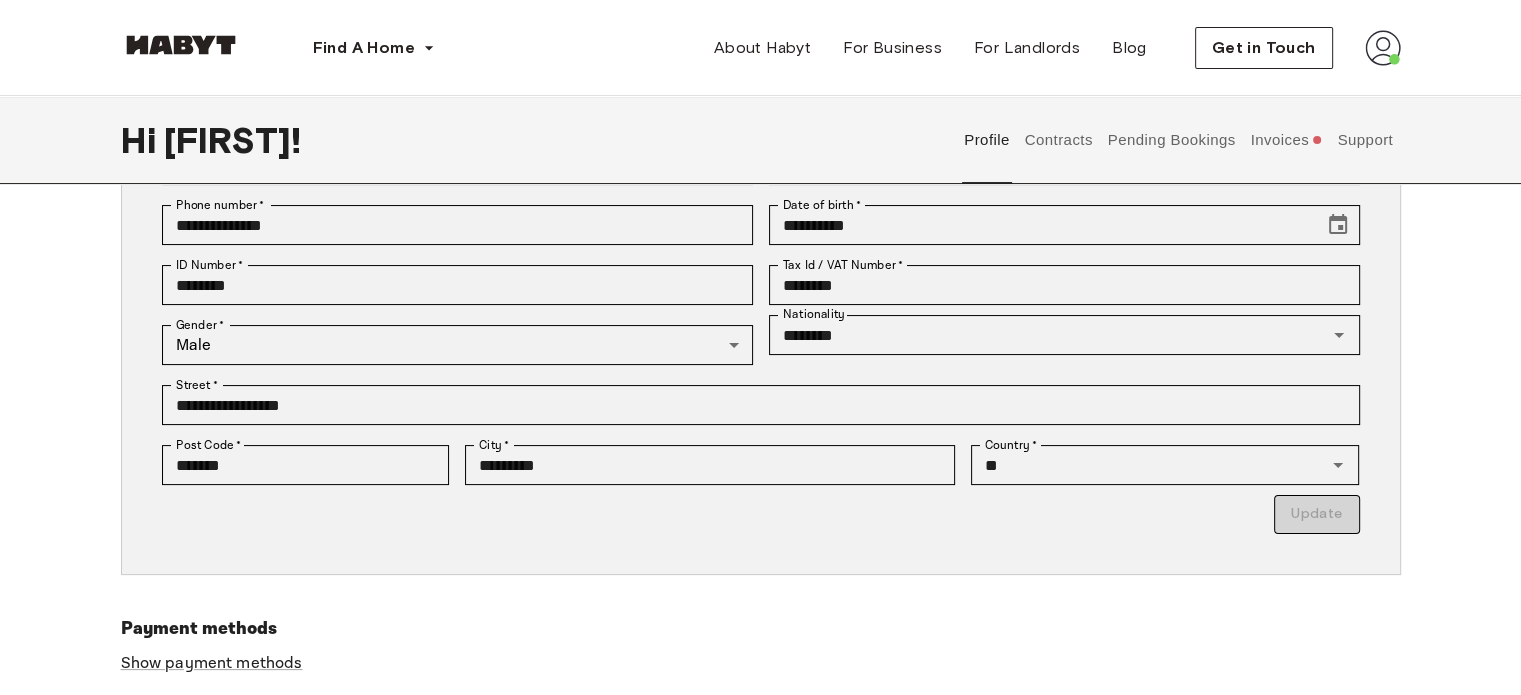 scroll, scrollTop: 269, scrollLeft: 0, axis: vertical 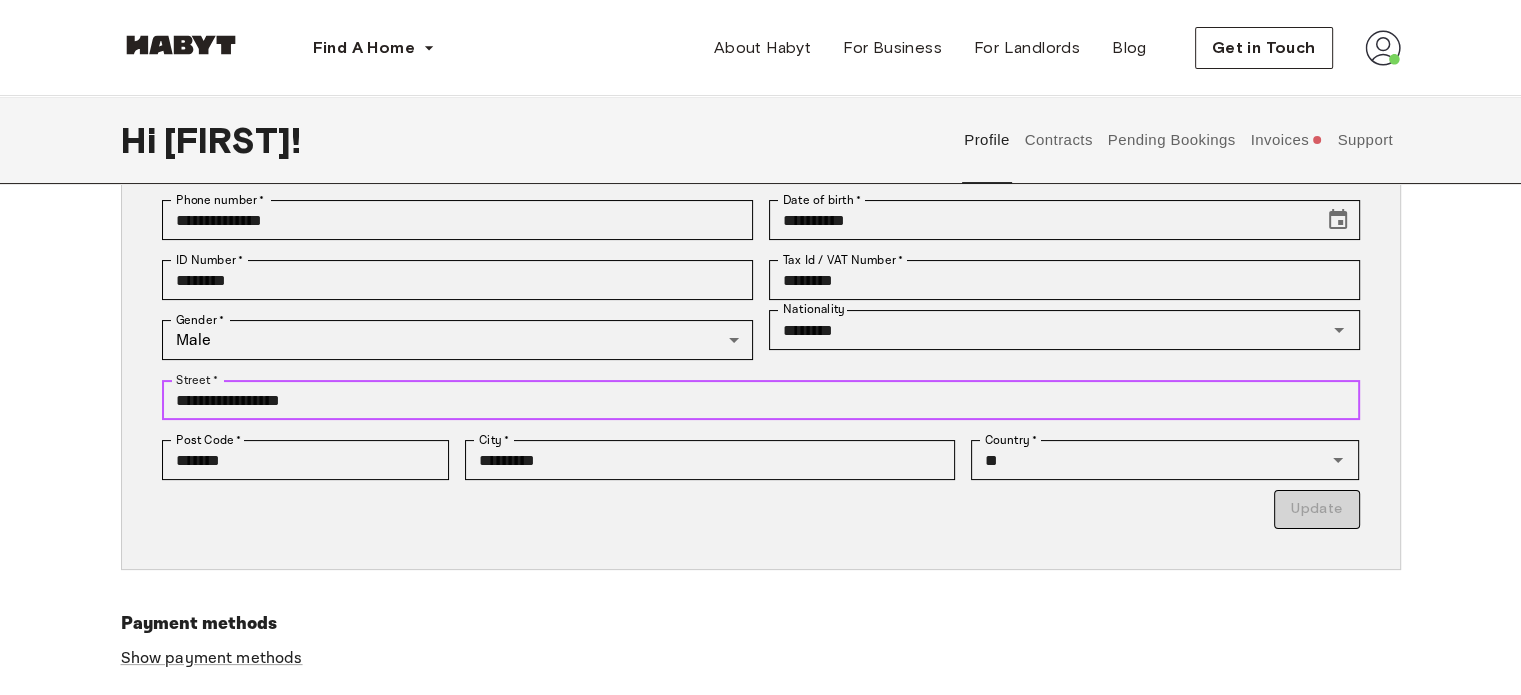 click on "**********" at bounding box center (761, 400) 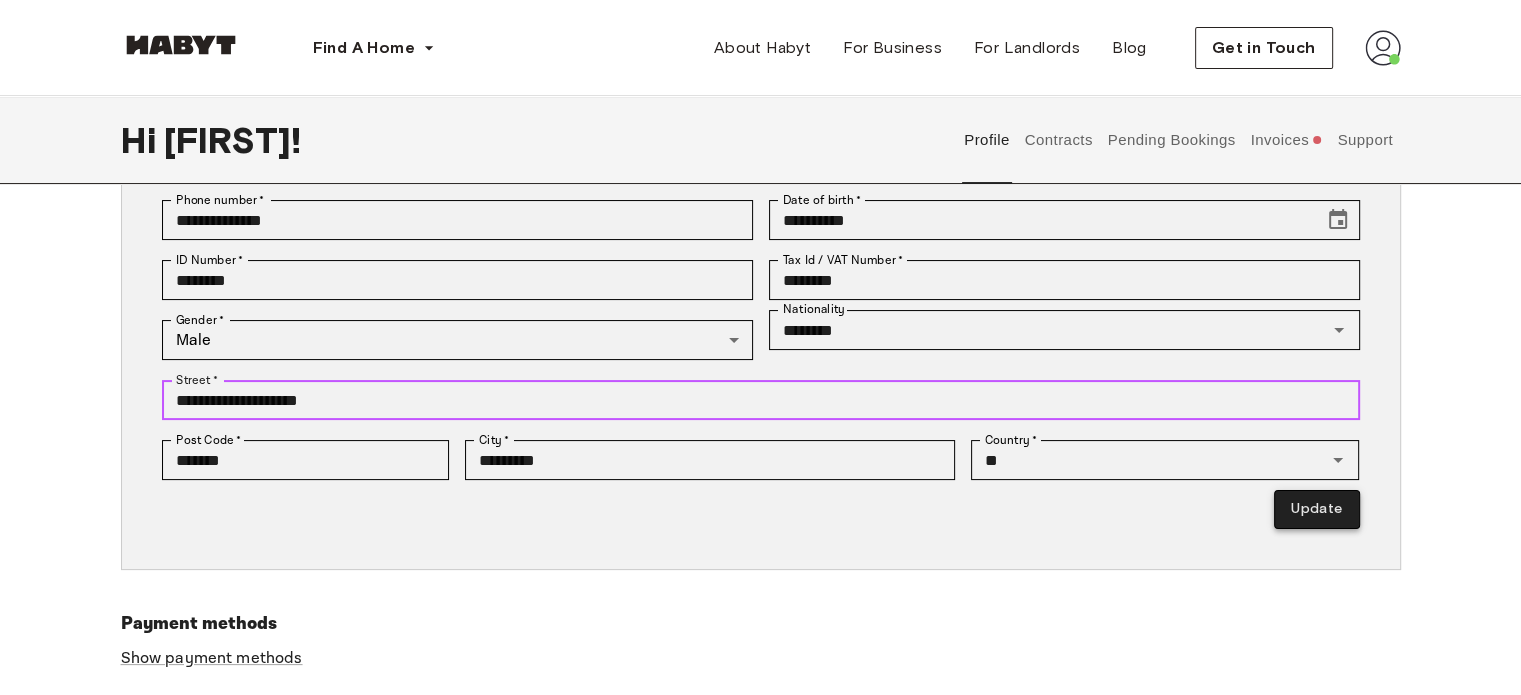 type on "**********" 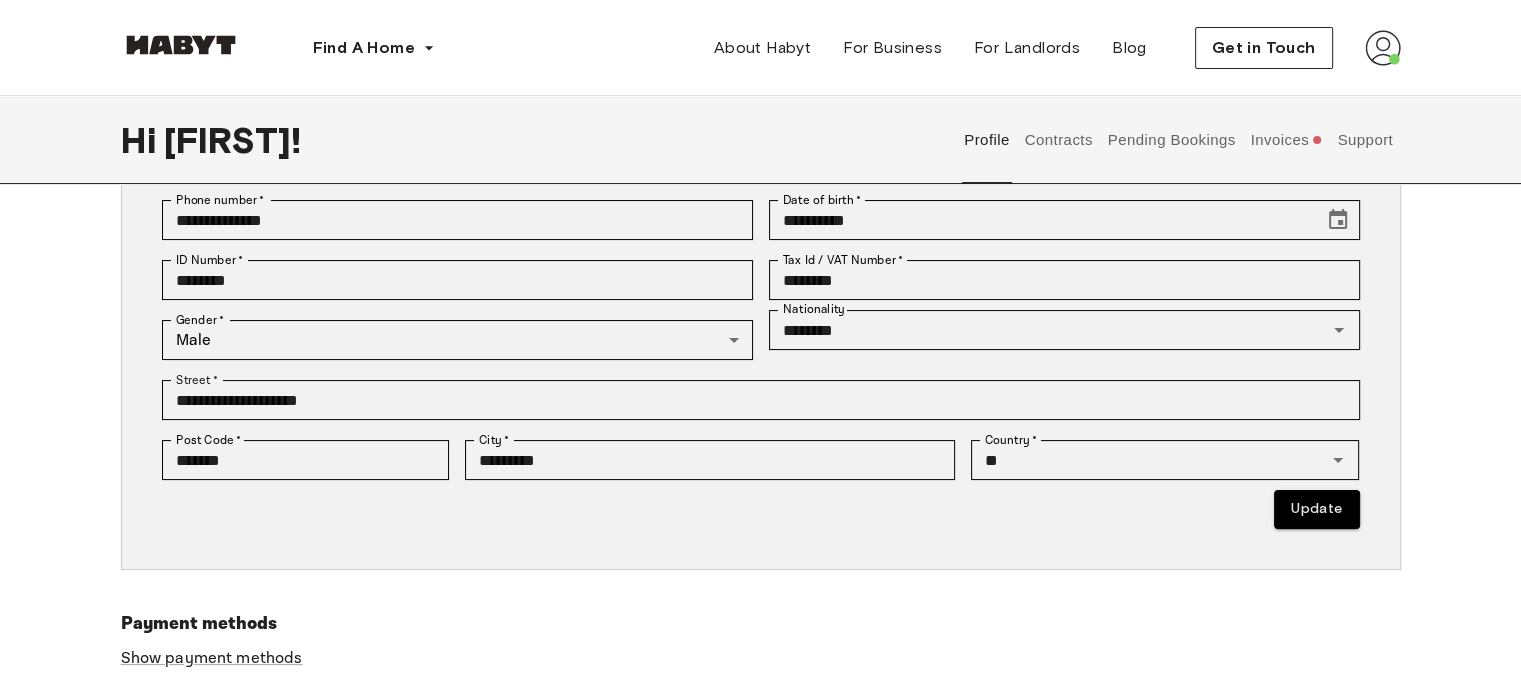 click on "Update" at bounding box center [1316, 509] 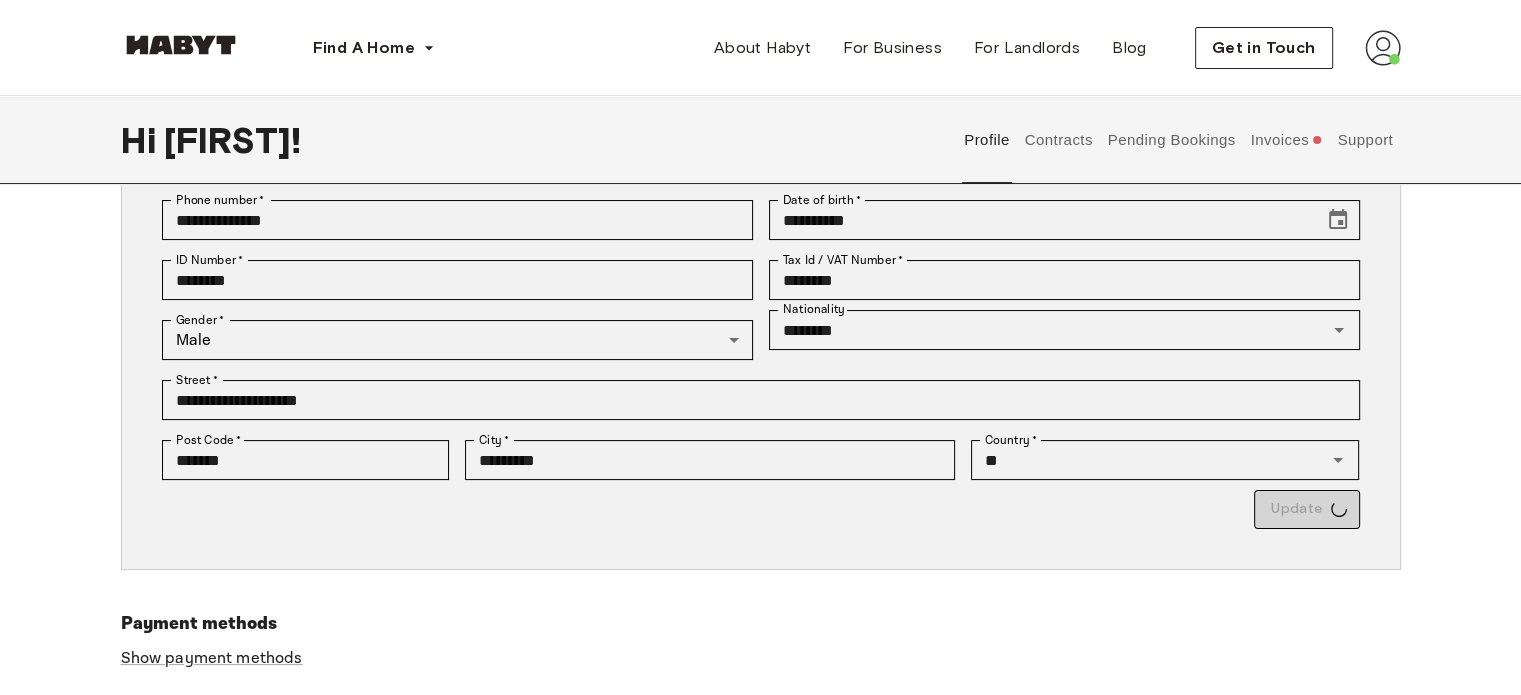 type on "*********" 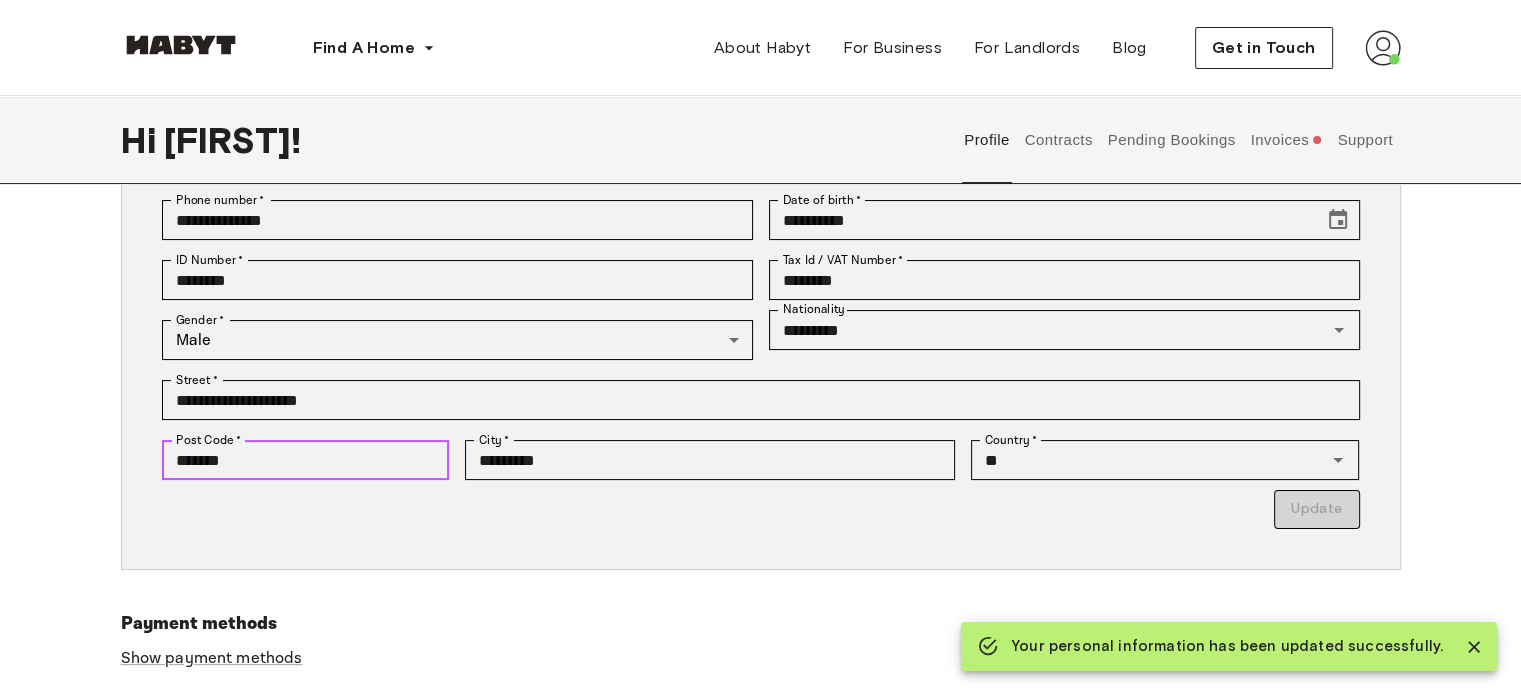 click on "*******" at bounding box center (306, 460) 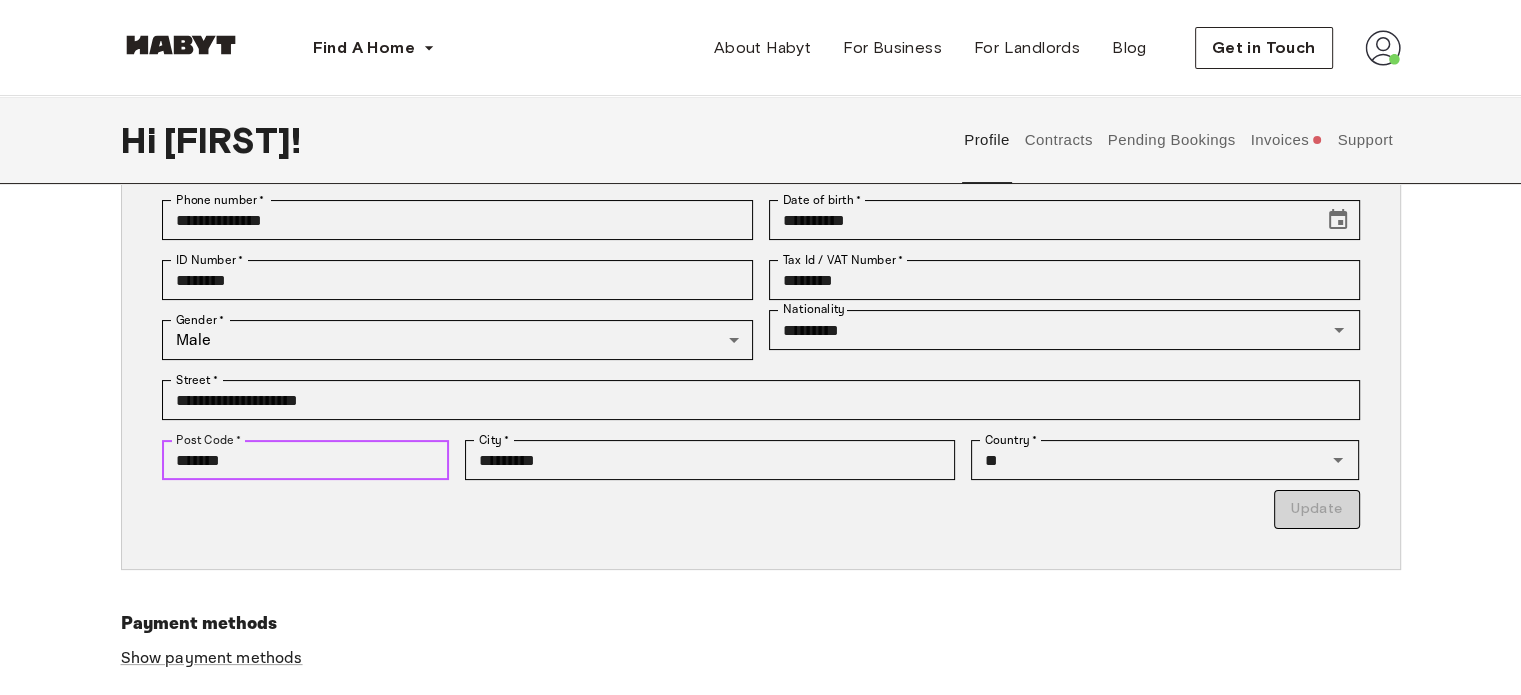 paste 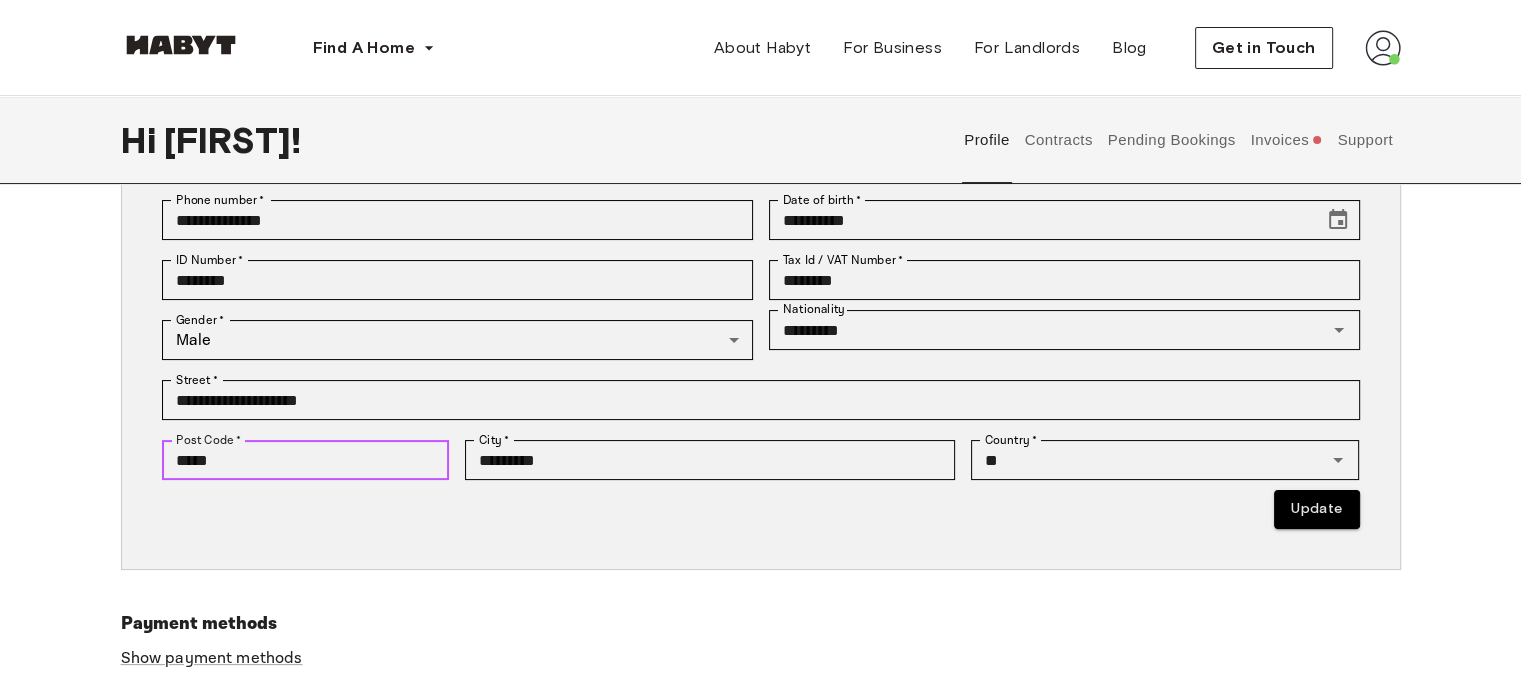 type on "*****" 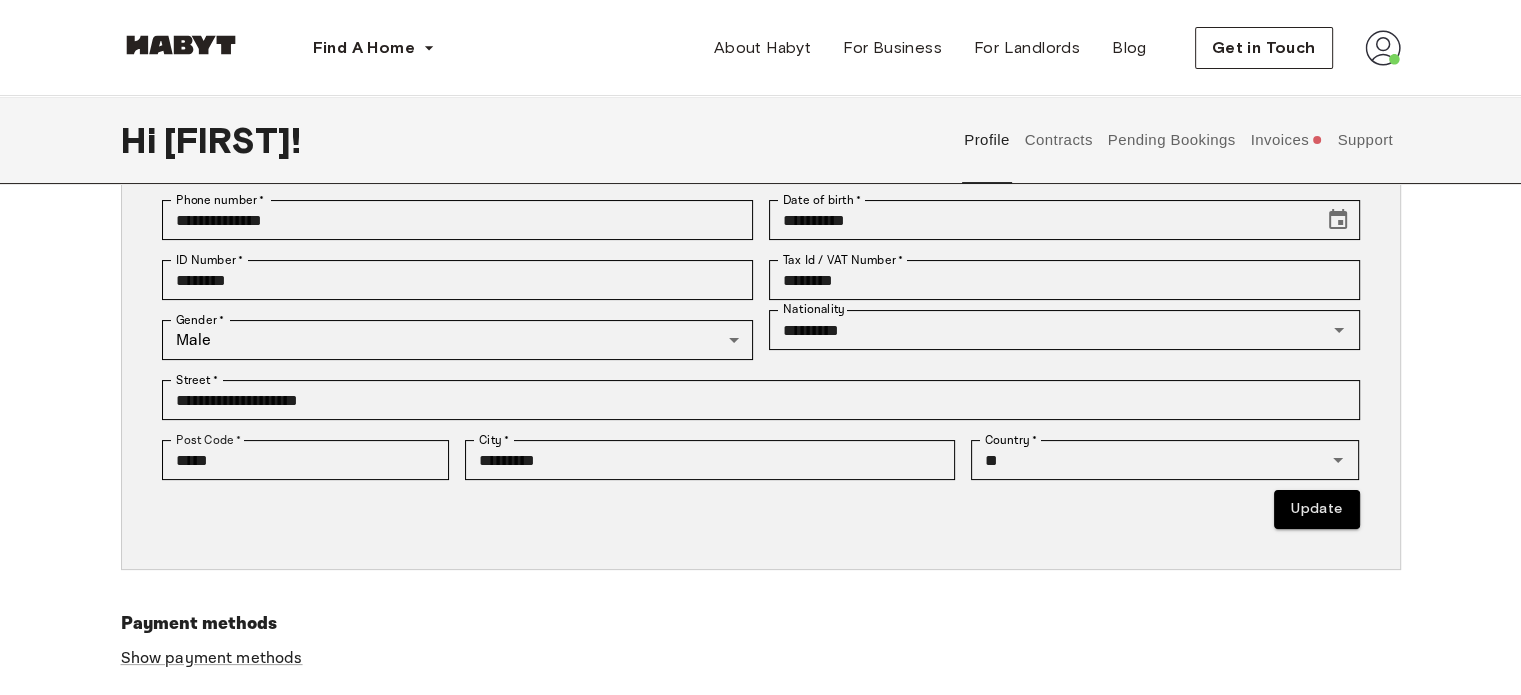 click on "Email   * [EMAIL] Email   * First Name   * [FIRST] First Name   * Last Name   * [LAST] Last Name   * Phone number   * [PHONE] Phone number   * Date of birth   * [DATE] Date of birth   * ID Number   * [ID] ID Number   * Tax Id / VAT Number   * [TAX_ID] Tax Id / VAT Number   * Gender   * Male [GENDER] Gender   * Nationality *[NATIONALITY] Nationality Street   * [ADDRESS] Street   * Post Code   * [POST_CODE] Post Code   * City   * [CITY] City   * Country   * [COUNTRY] Country   * Update" at bounding box center (761, 299) 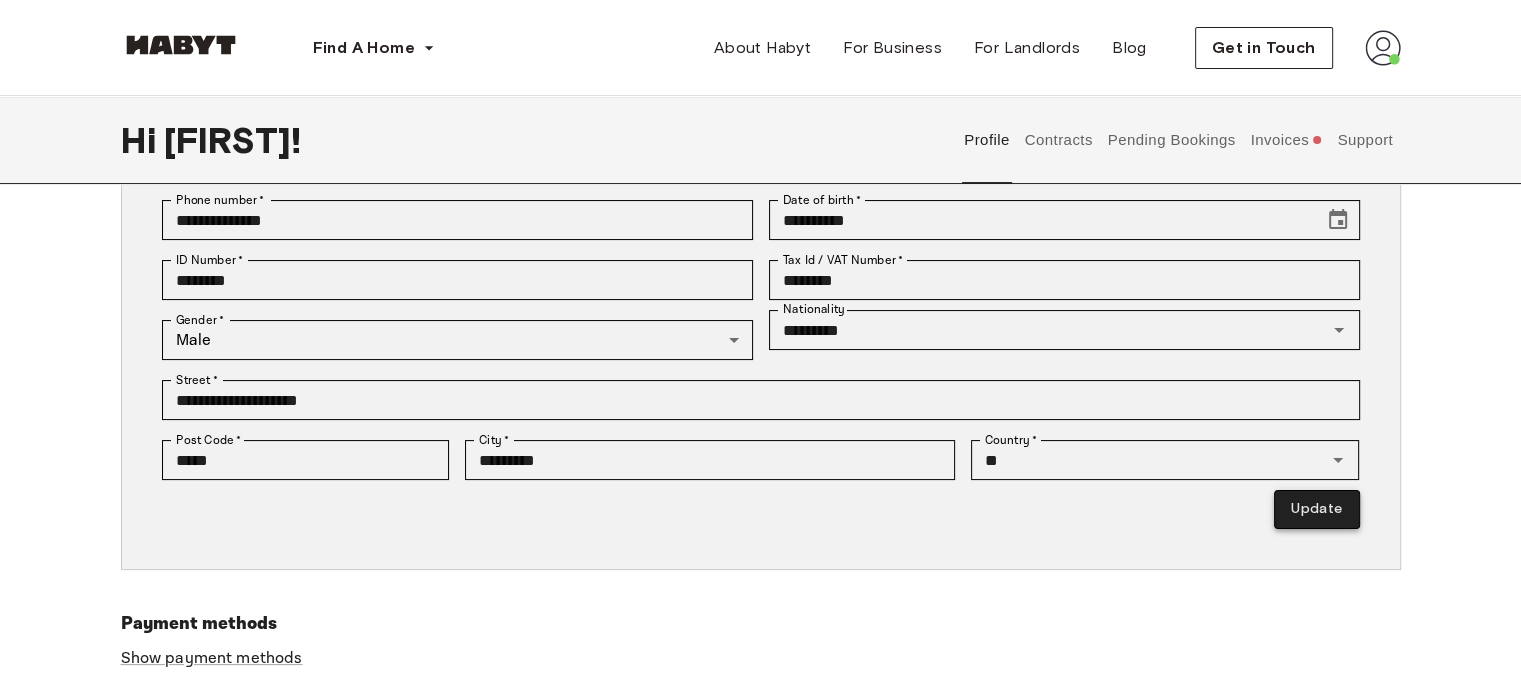 click on "Update" at bounding box center (1316, 509) 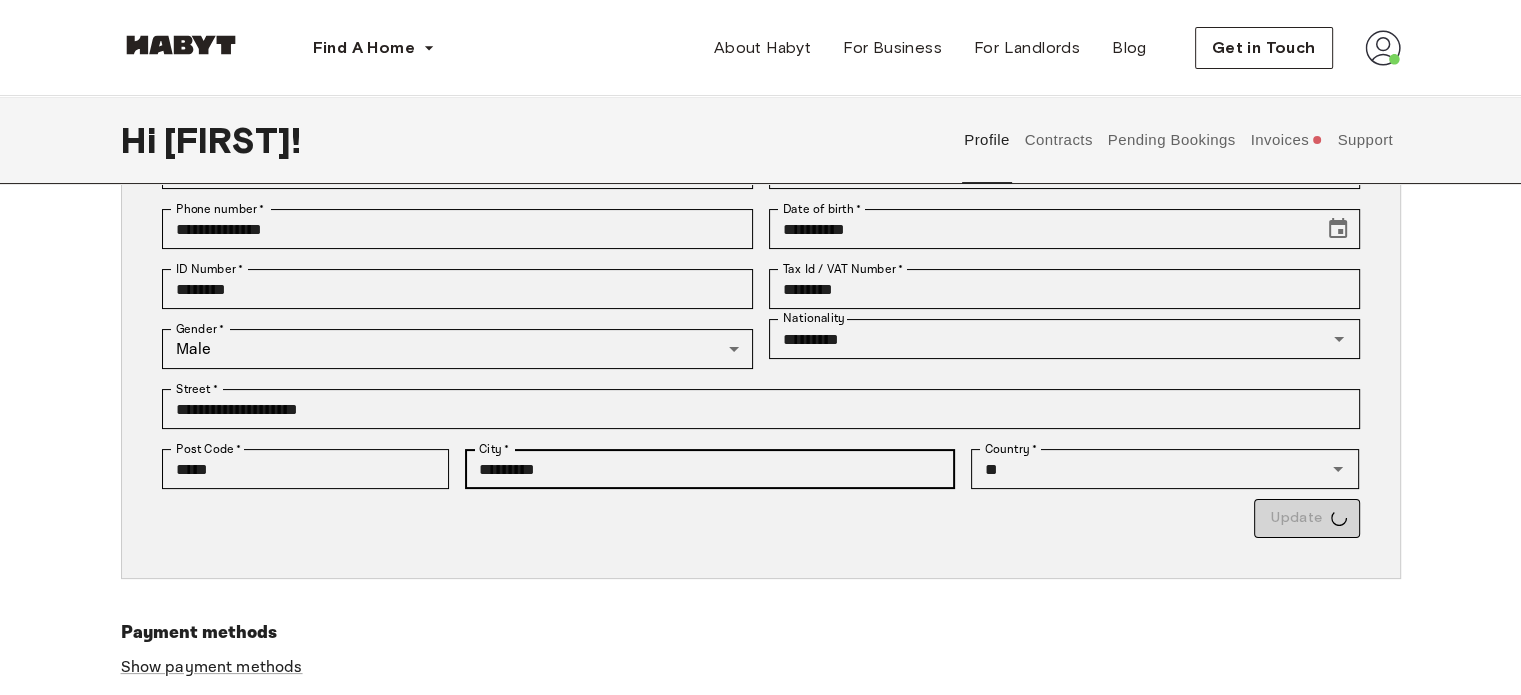 scroll, scrollTop: 269, scrollLeft: 0, axis: vertical 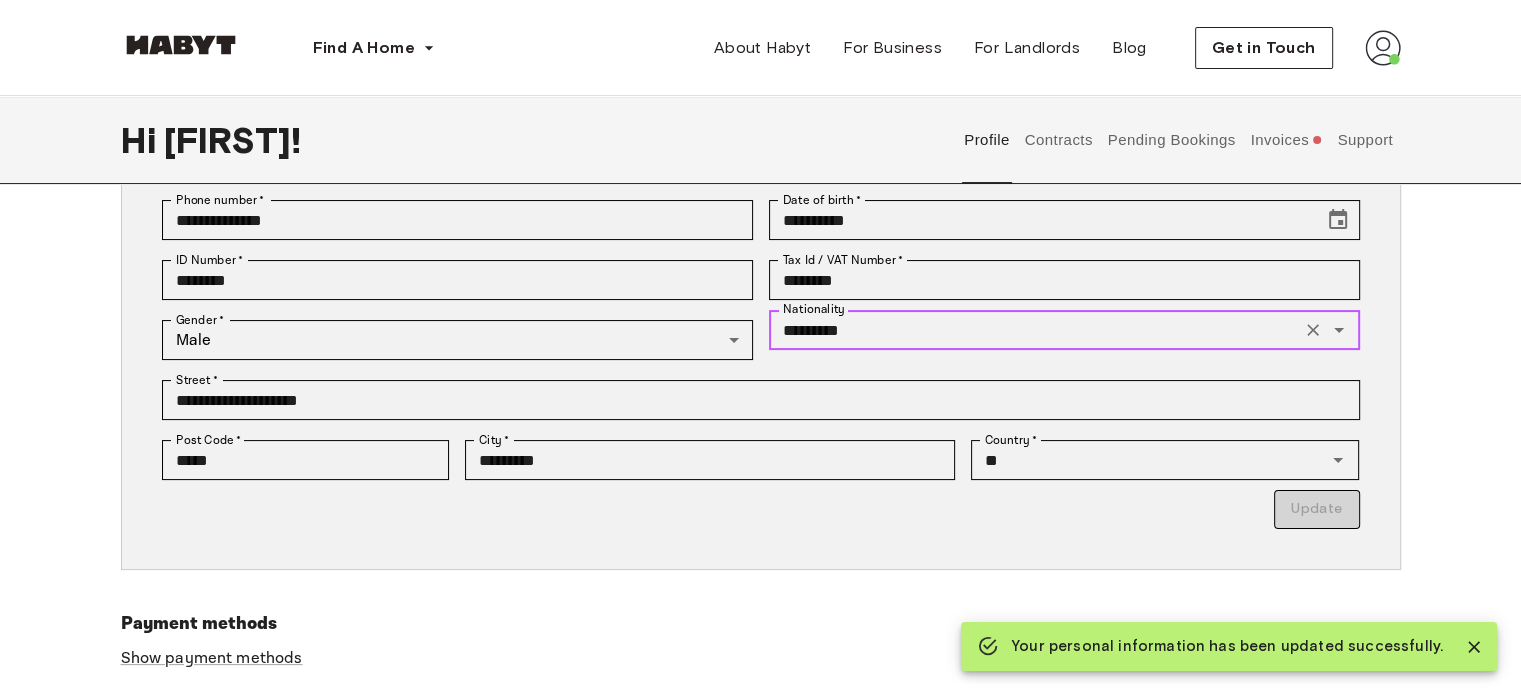click on "*********" at bounding box center [1035, 330] 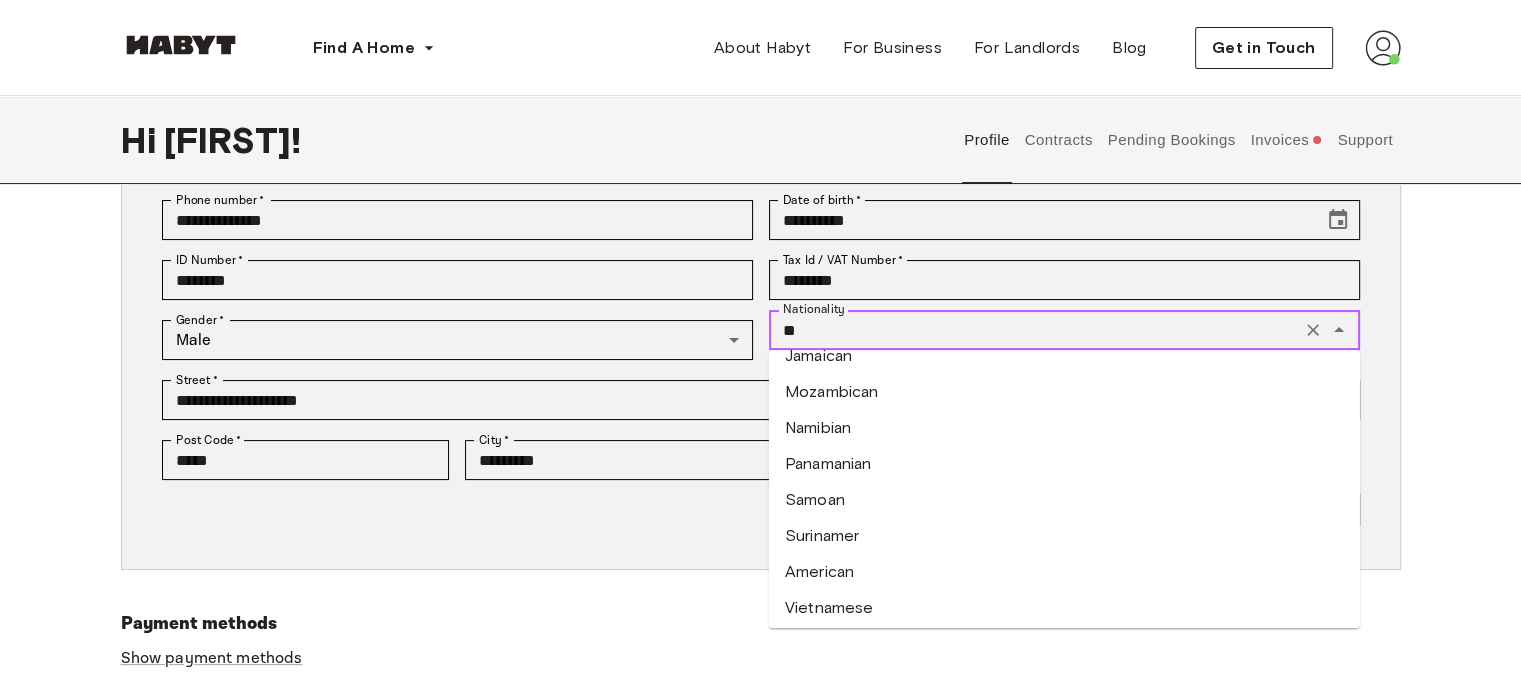 scroll, scrollTop: 0, scrollLeft: 0, axis: both 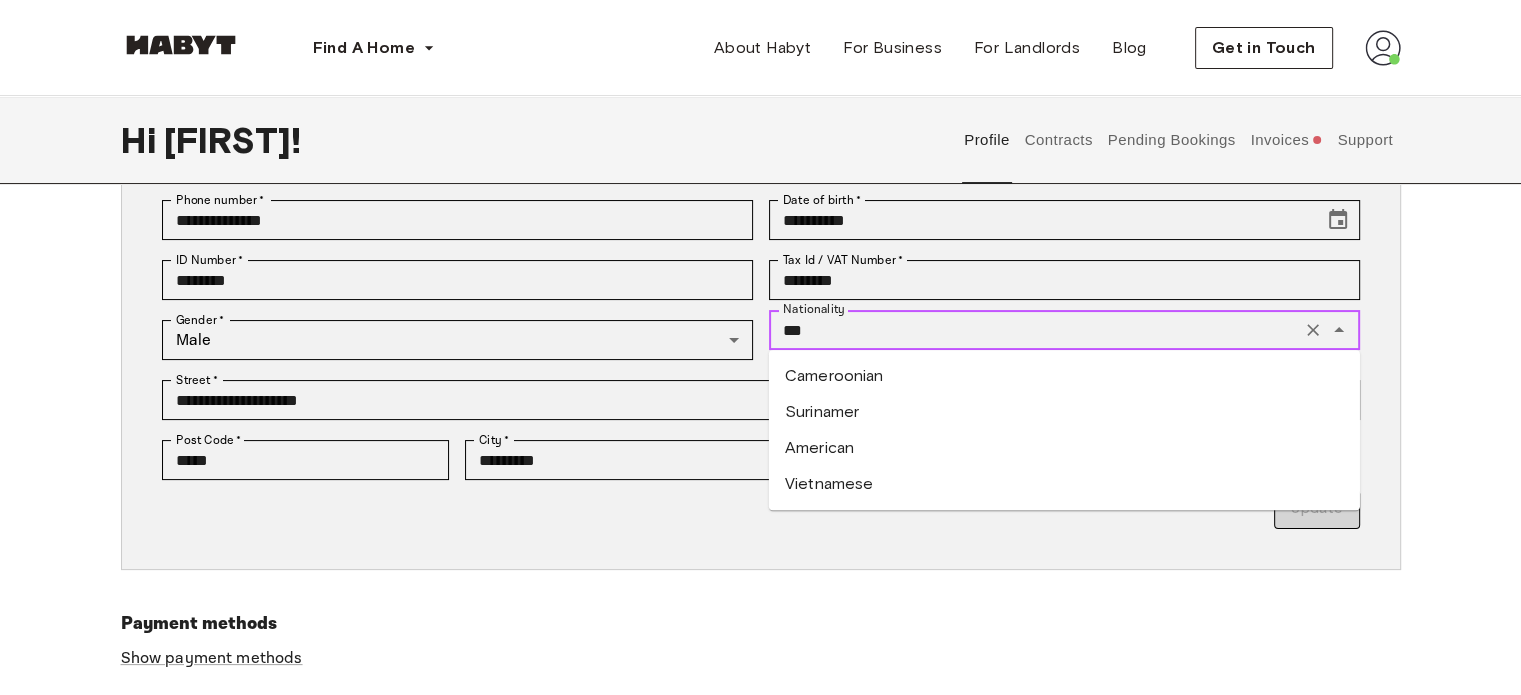 click on "American" at bounding box center [1064, 448] 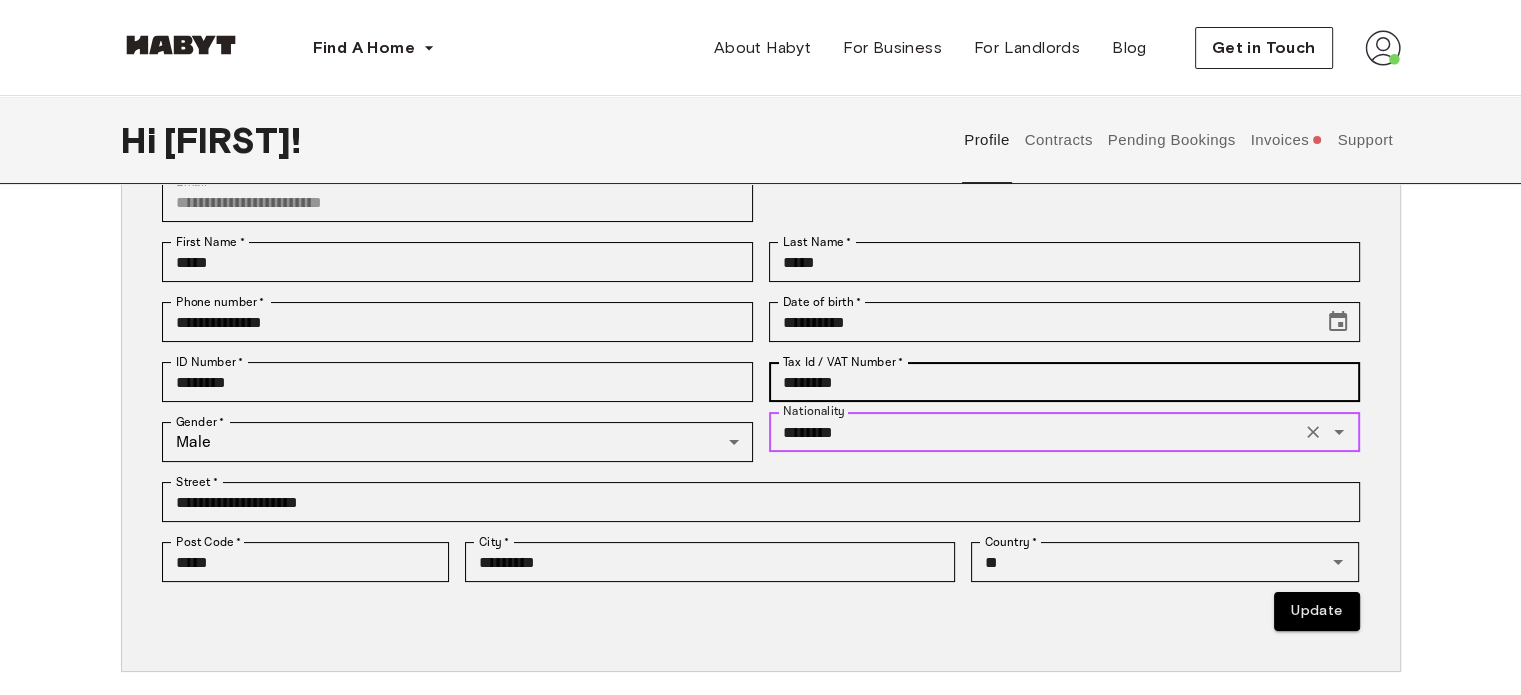 scroll, scrollTop: 169, scrollLeft: 0, axis: vertical 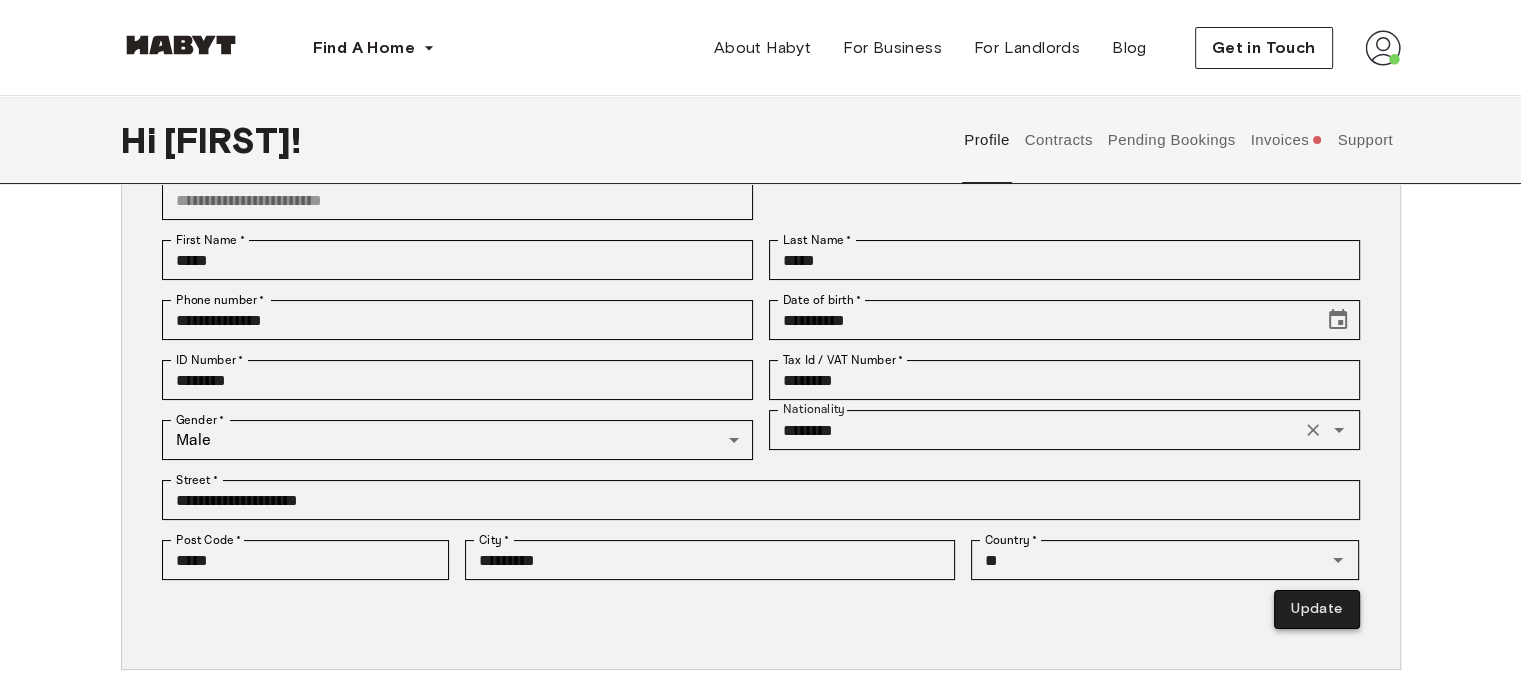 click on "Update" at bounding box center (1316, 609) 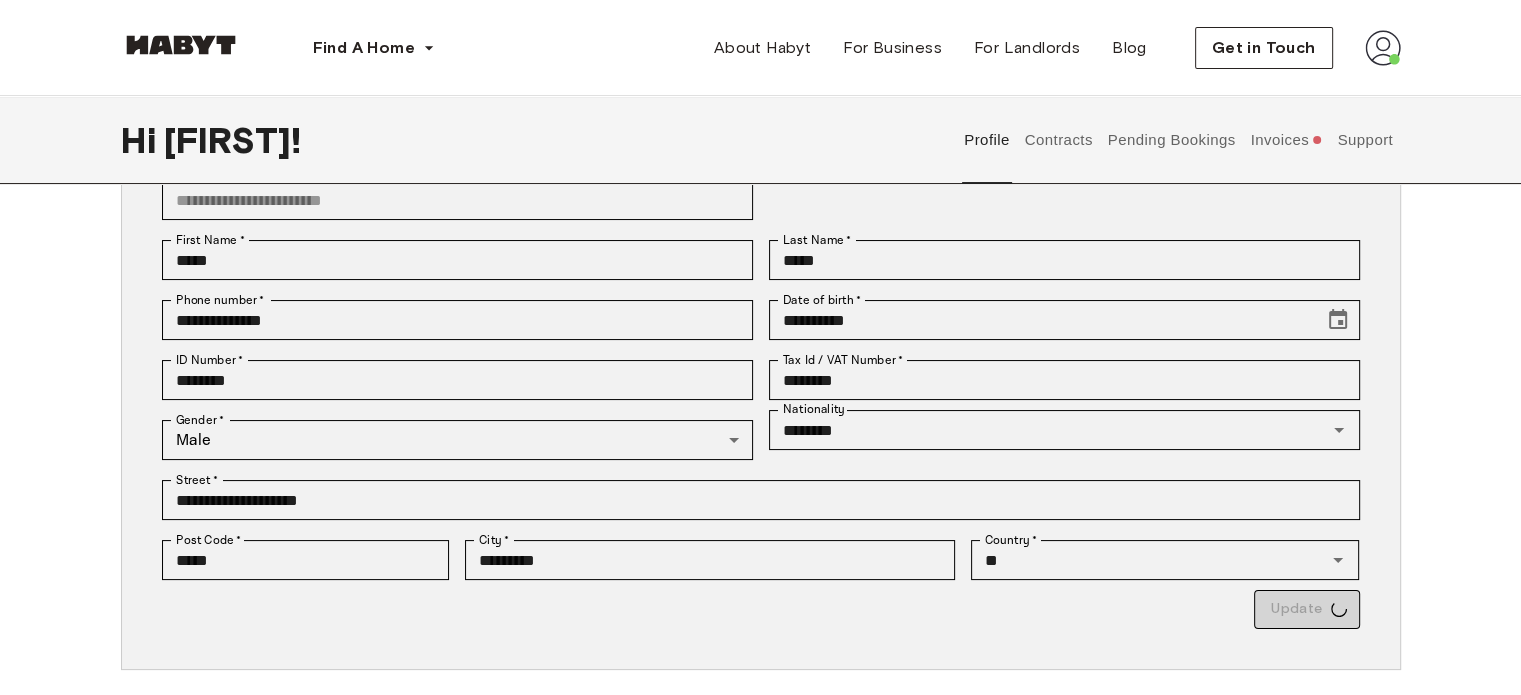 type on "*********" 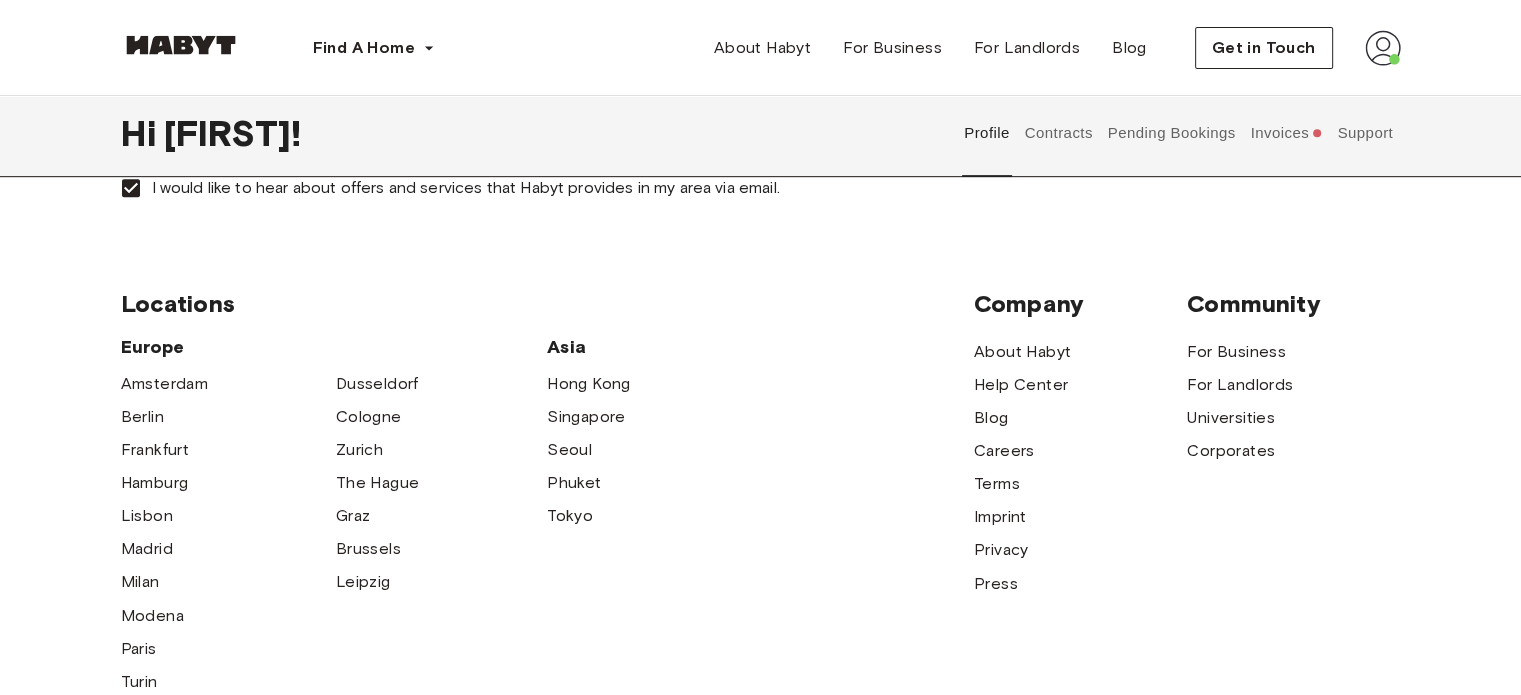 scroll, scrollTop: 900, scrollLeft: 0, axis: vertical 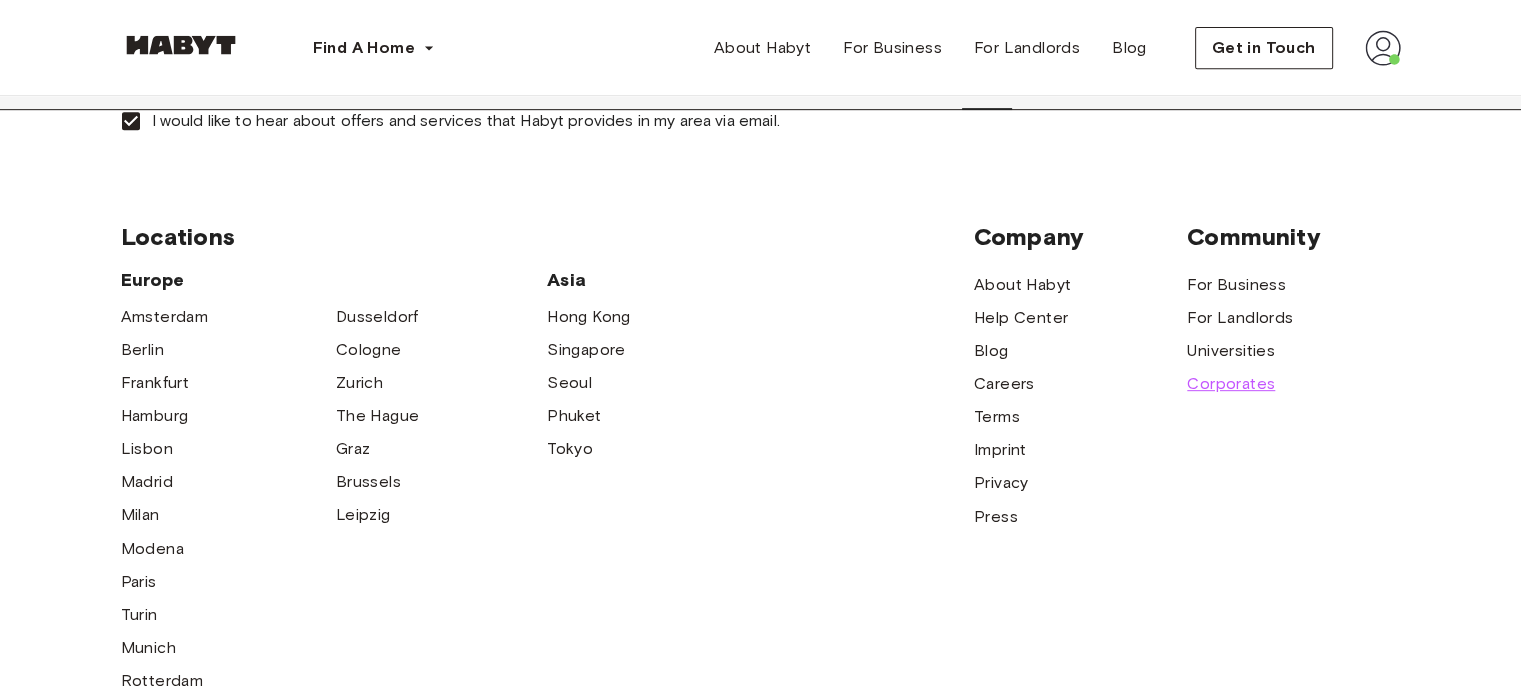 click on "Corporates" at bounding box center [1231, 384] 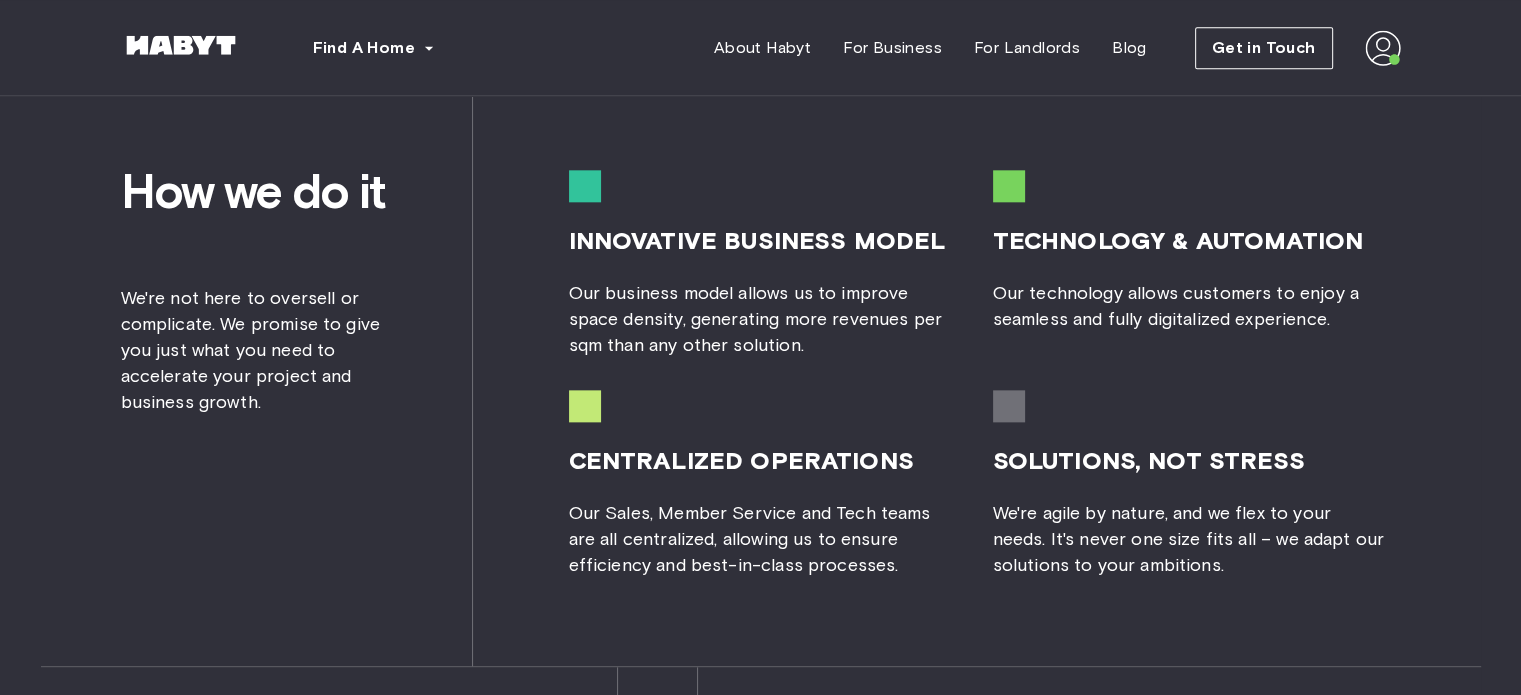 scroll, scrollTop: 2300, scrollLeft: 0, axis: vertical 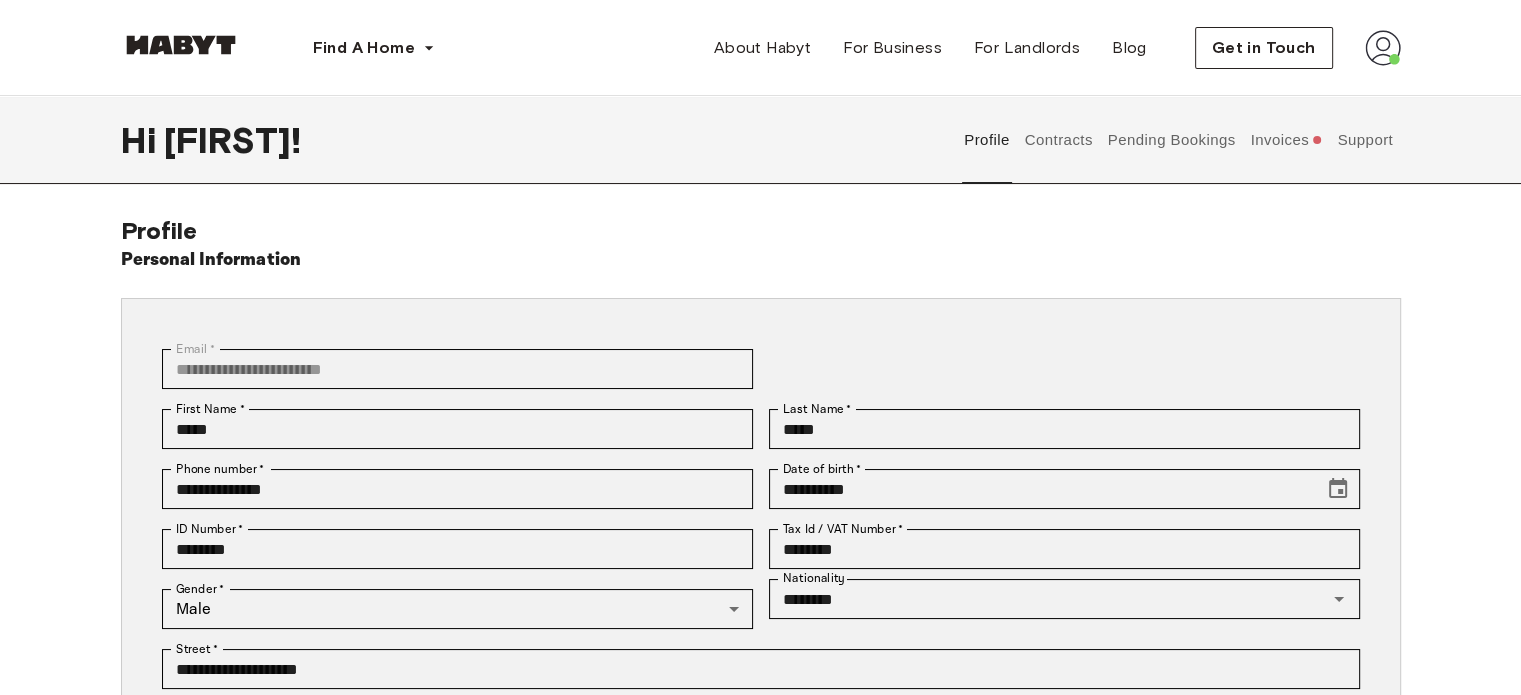 click on "Invoices" at bounding box center (1286, 140) 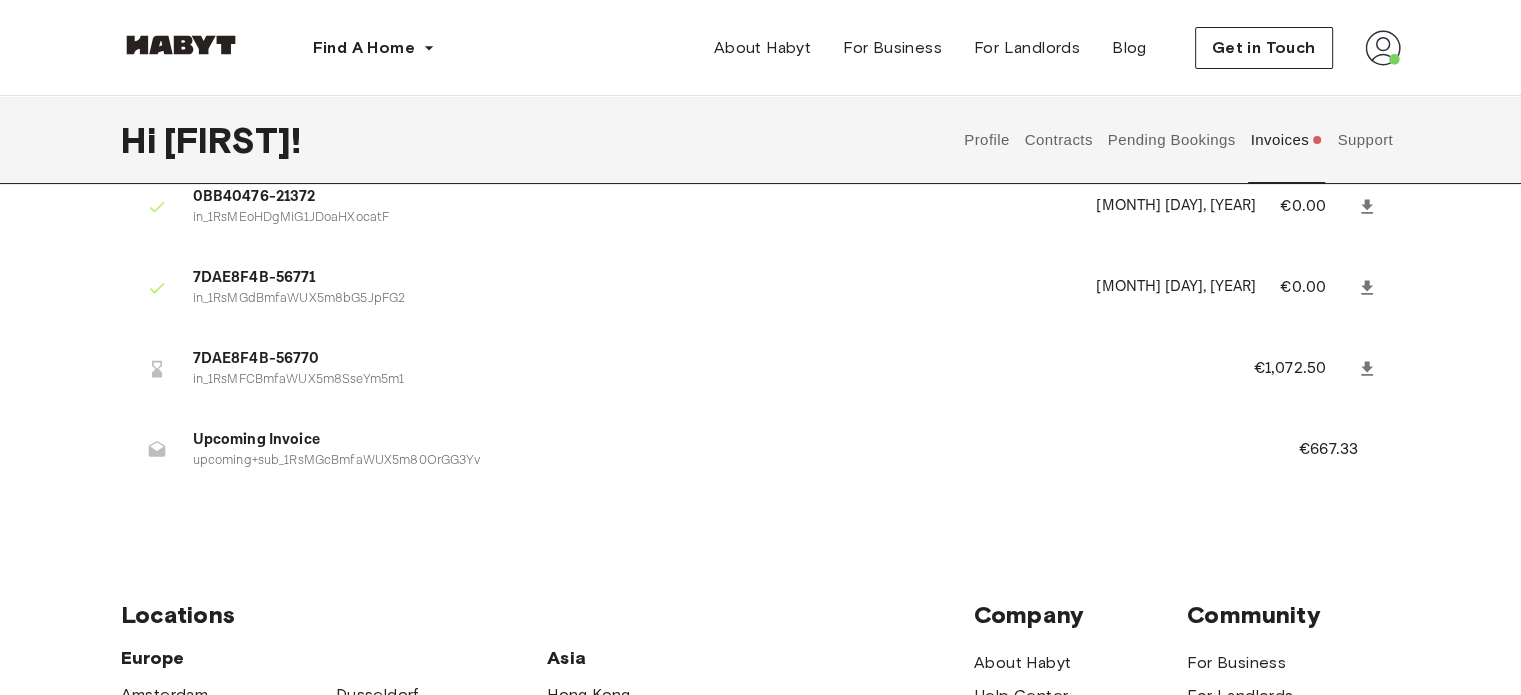 scroll, scrollTop: 100, scrollLeft: 0, axis: vertical 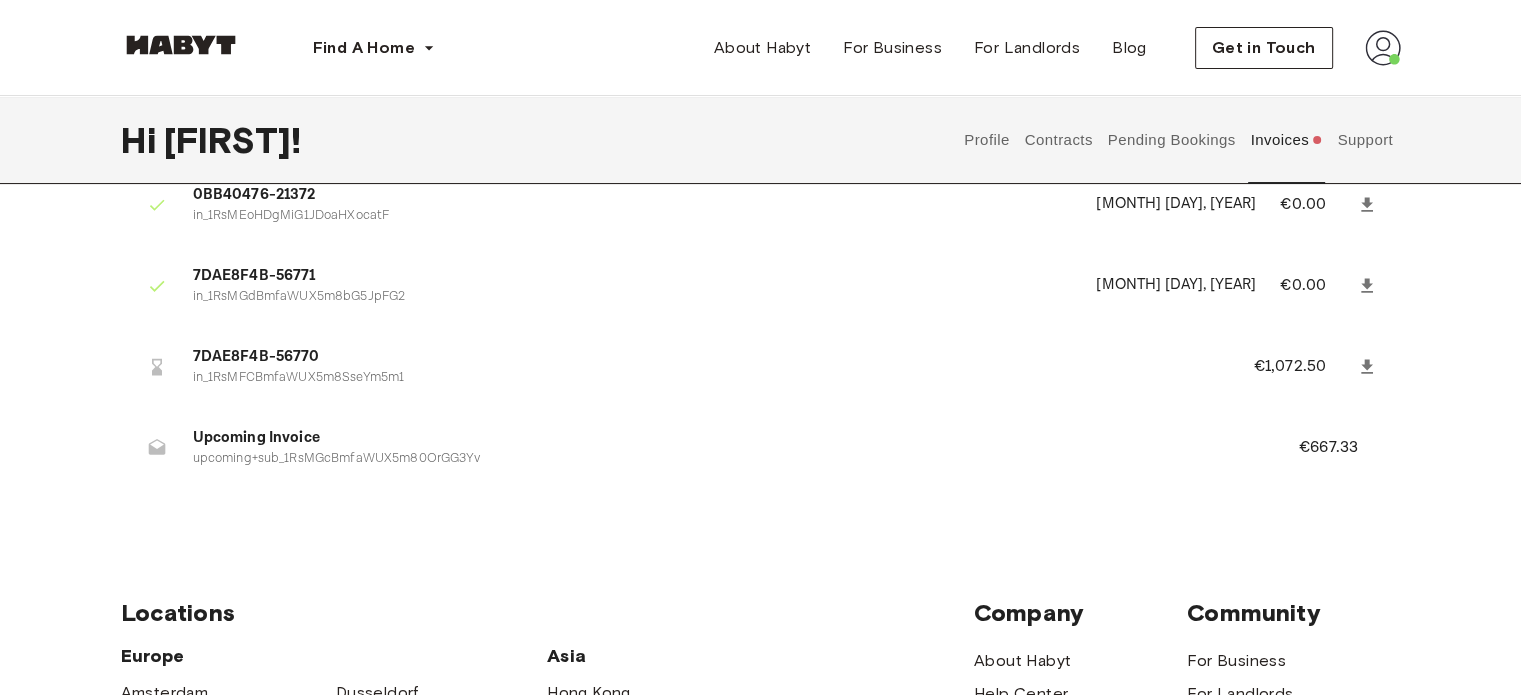 click 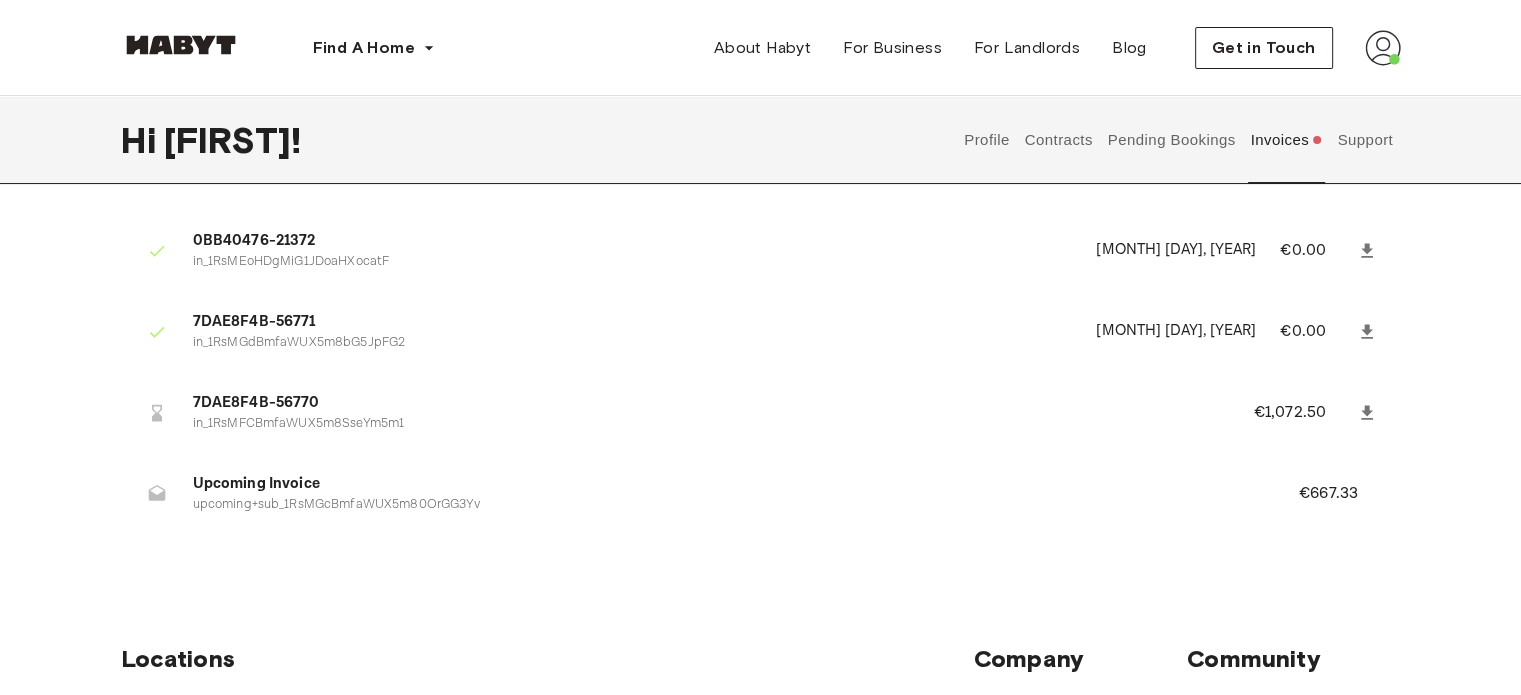 scroll, scrollTop: 0, scrollLeft: 0, axis: both 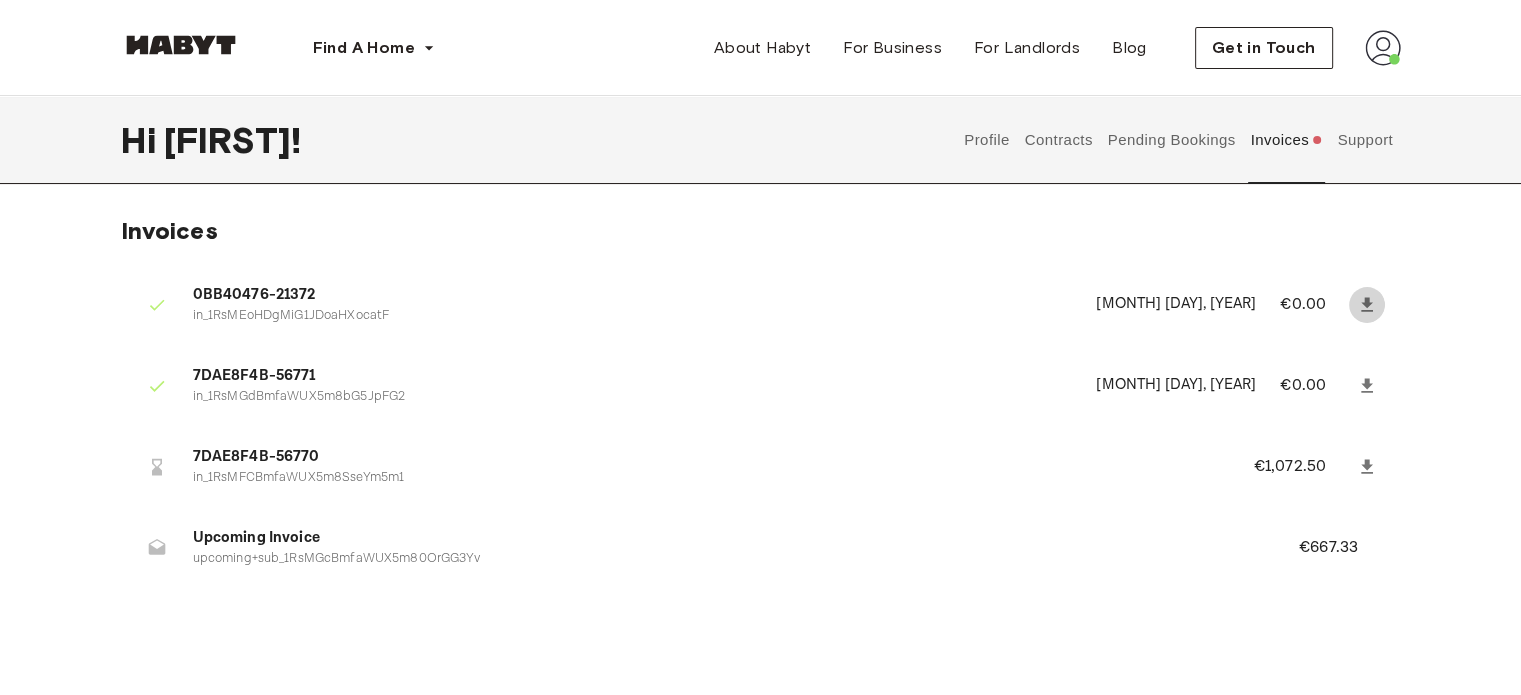 click 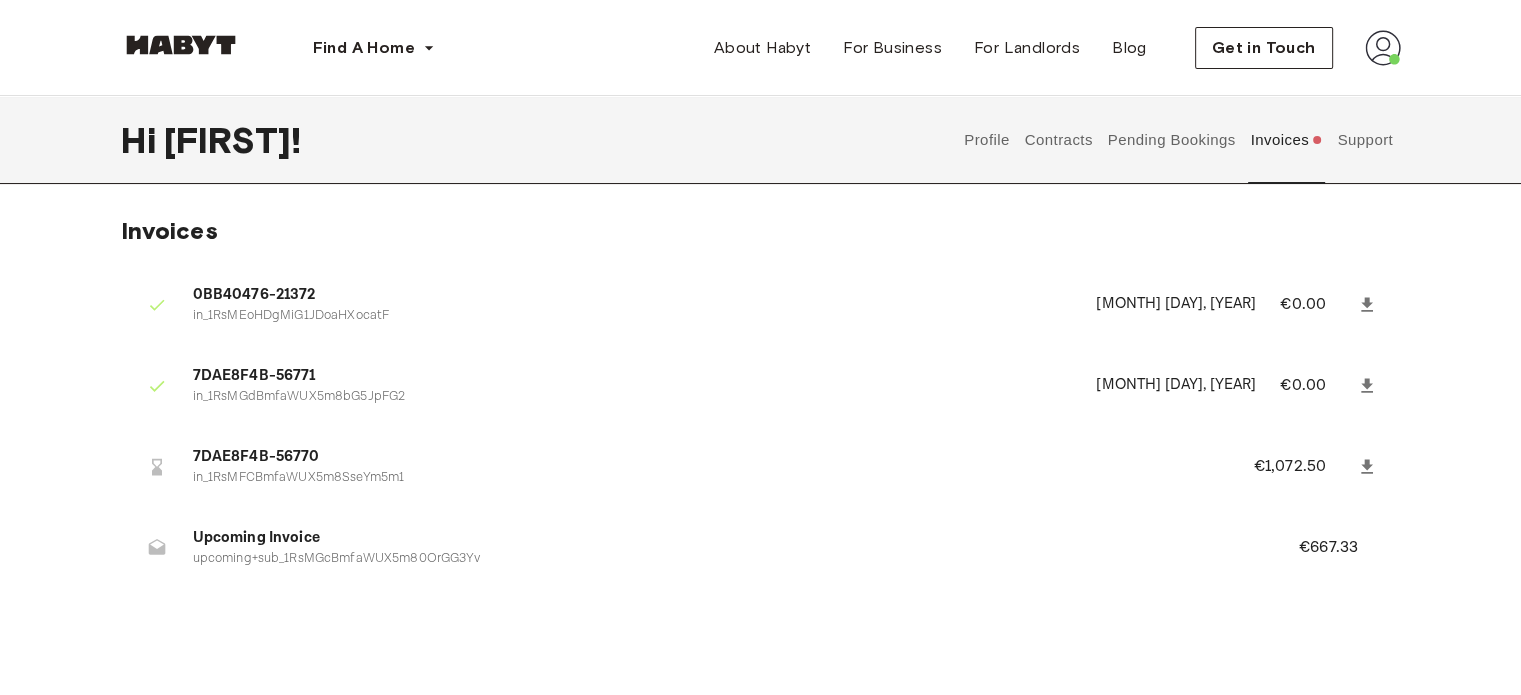 click on "Pending Bookings" at bounding box center [1171, 140] 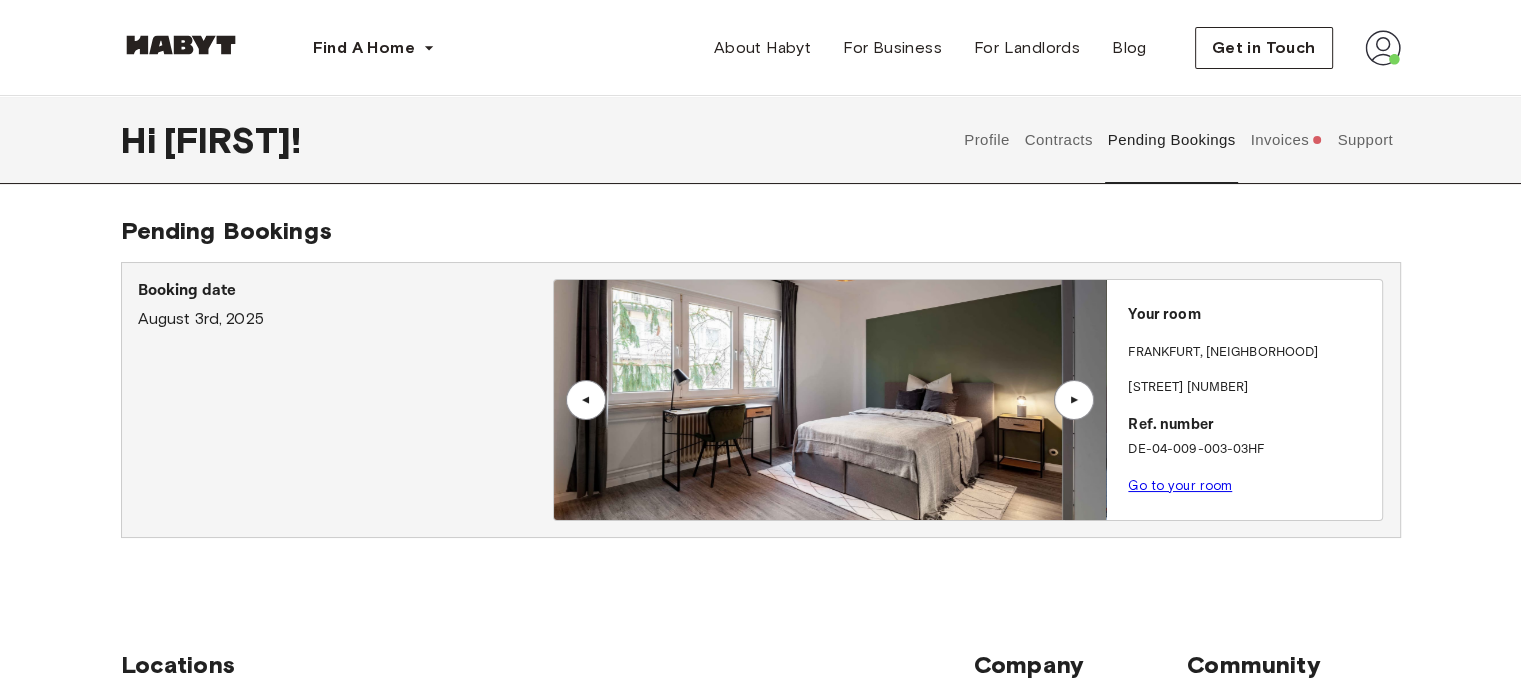 click on "▲" at bounding box center [1074, 400] 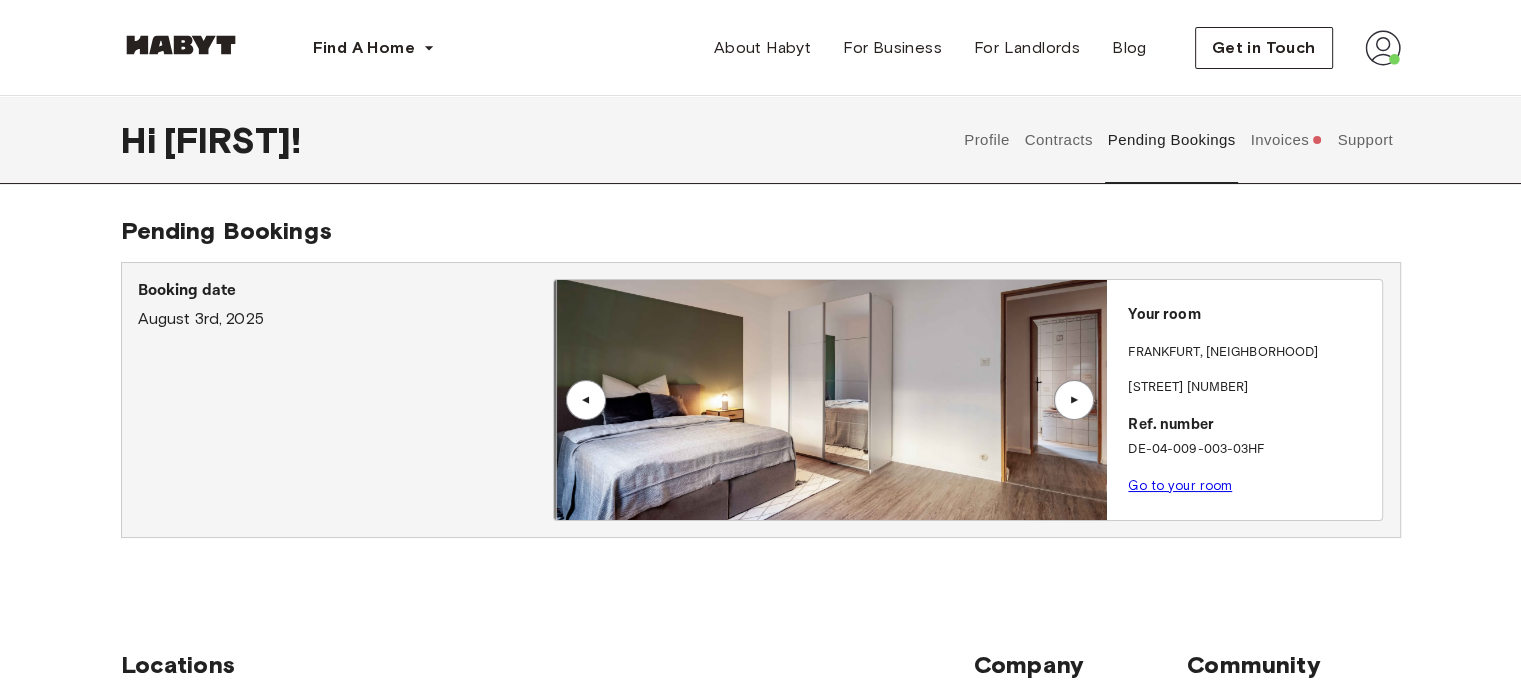 click on "▲" at bounding box center (1074, 400) 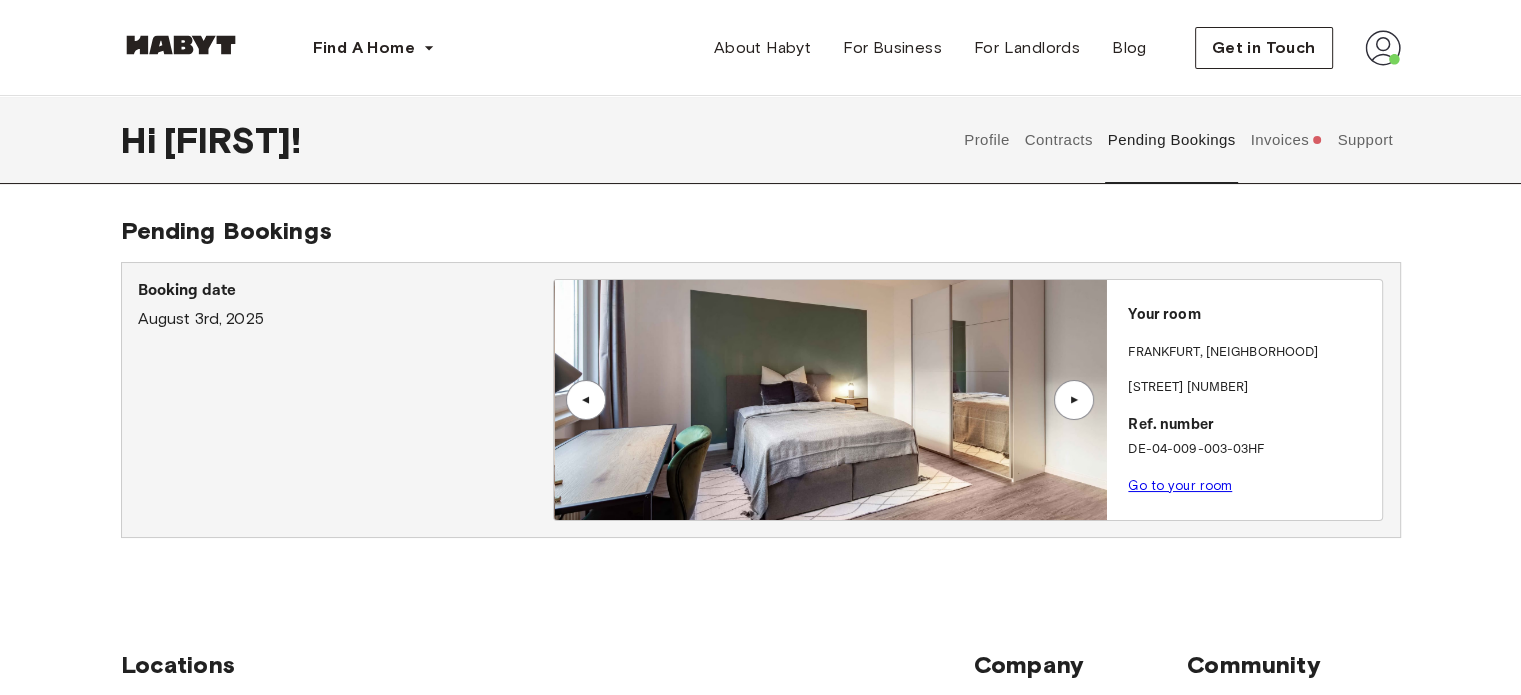 click on "▲" at bounding box center [1074, 400] 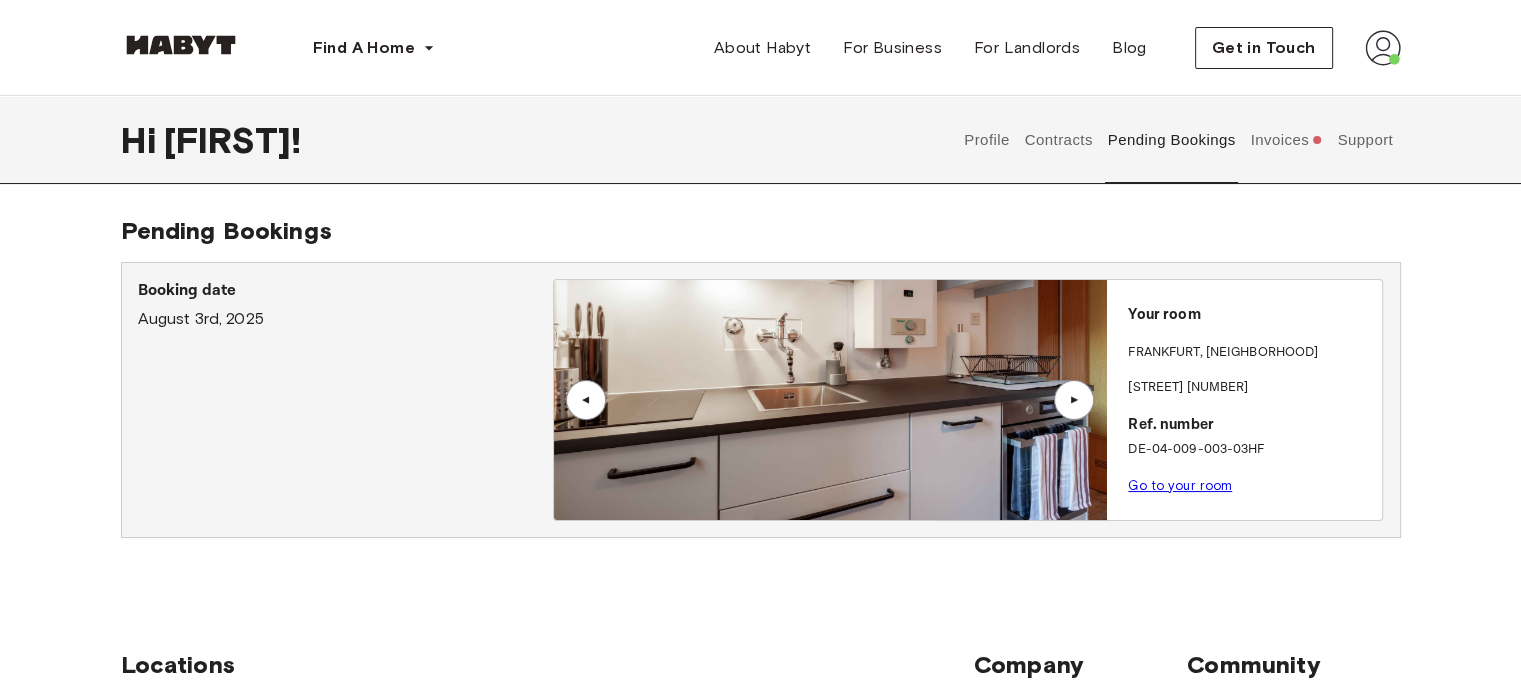 click on "Contracts" at bounding box center (1058, 140) 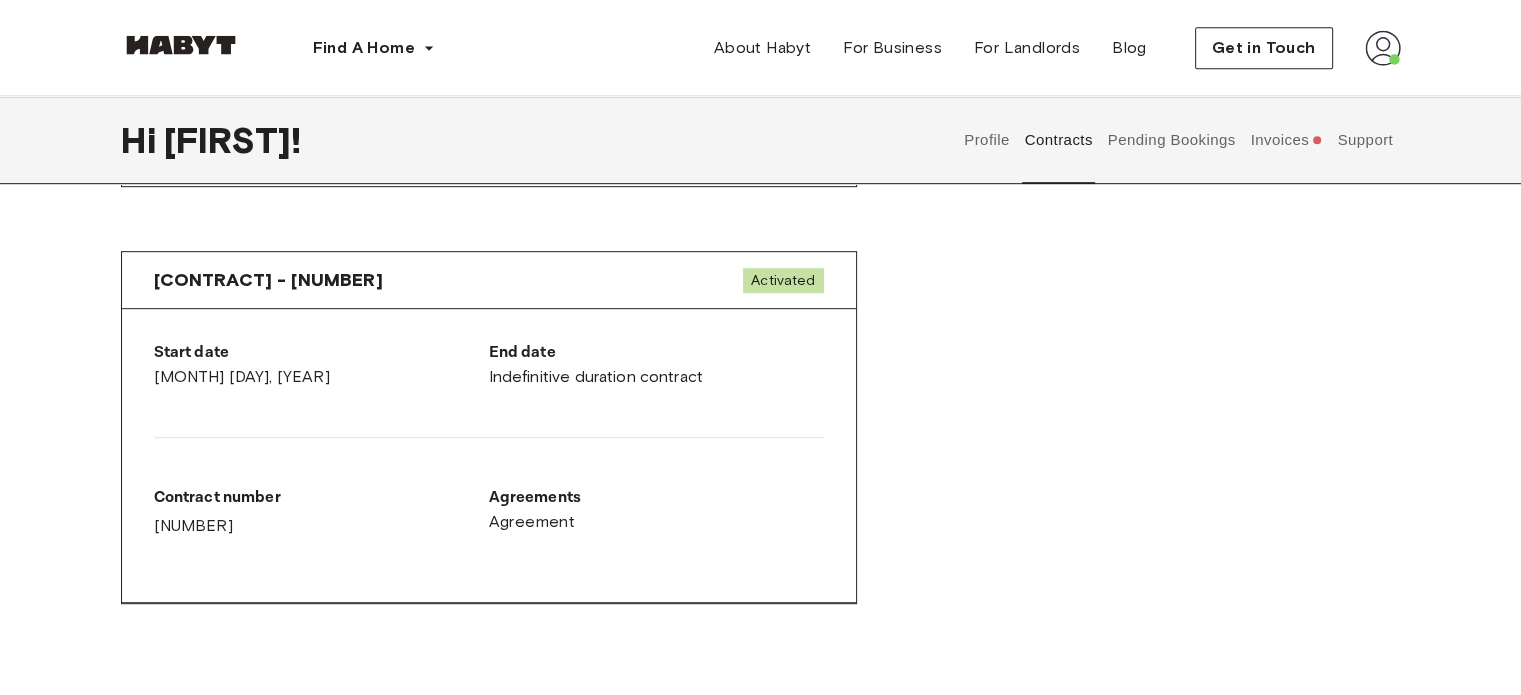 scroll, scrollTop: 1000, scrollLeft: 0, axis: vertical 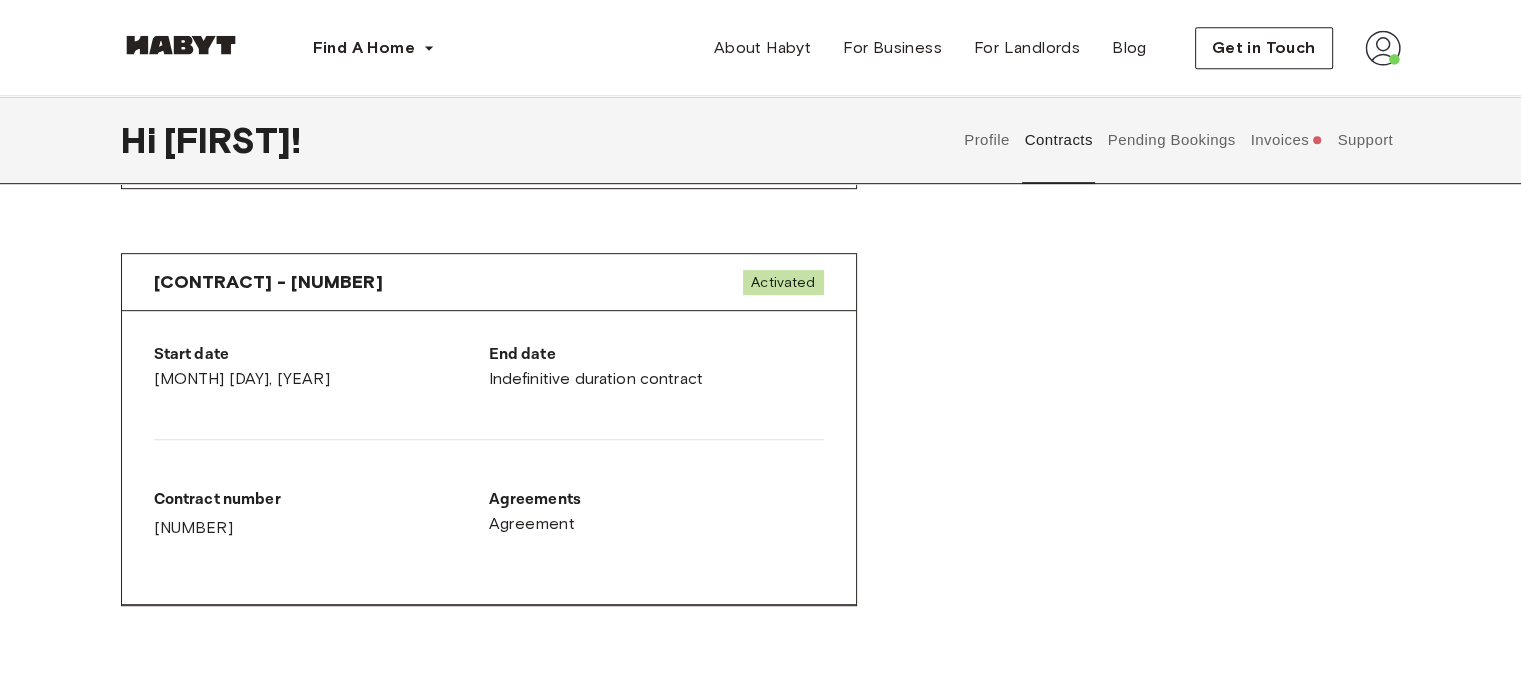click on "Pending Bookings" at bounding box center [1171, 140] 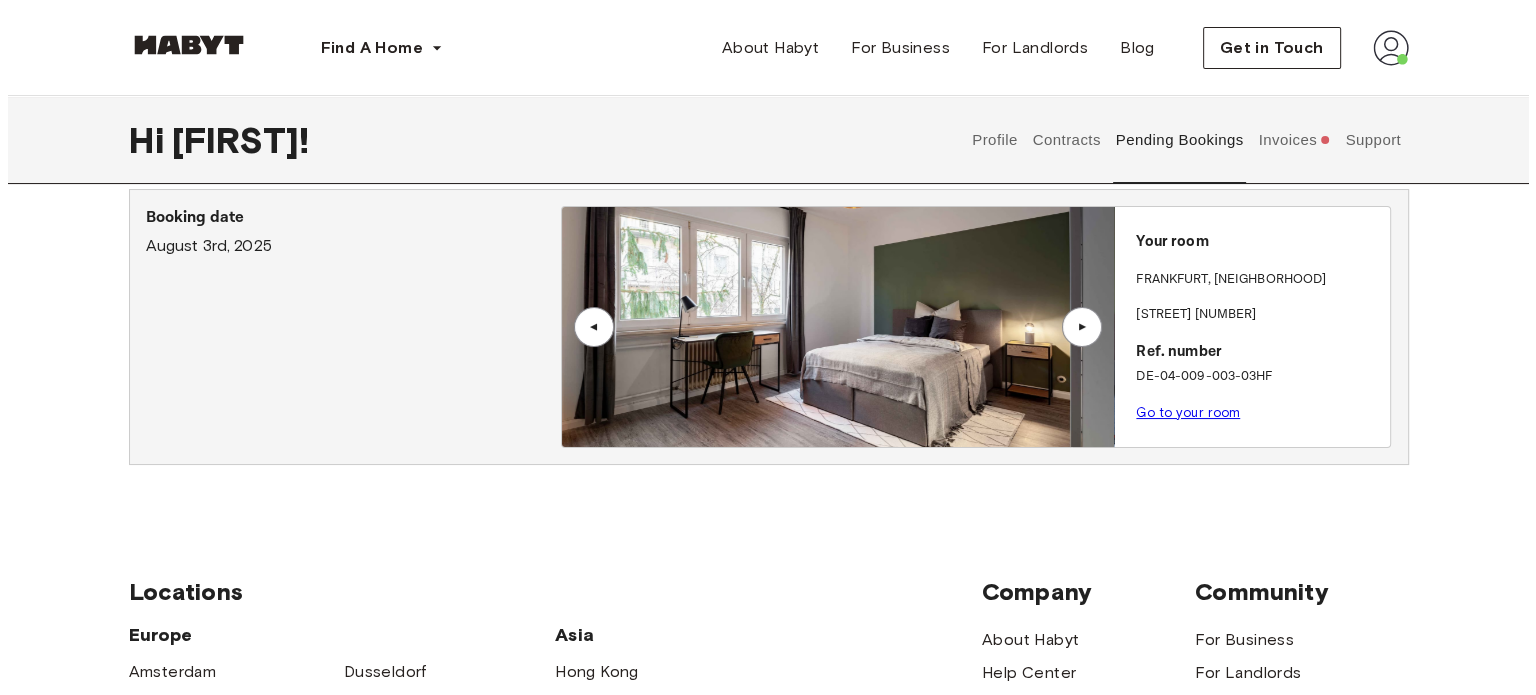 scroll, scrollTop: 0, scrollLeft: 0, axis: both 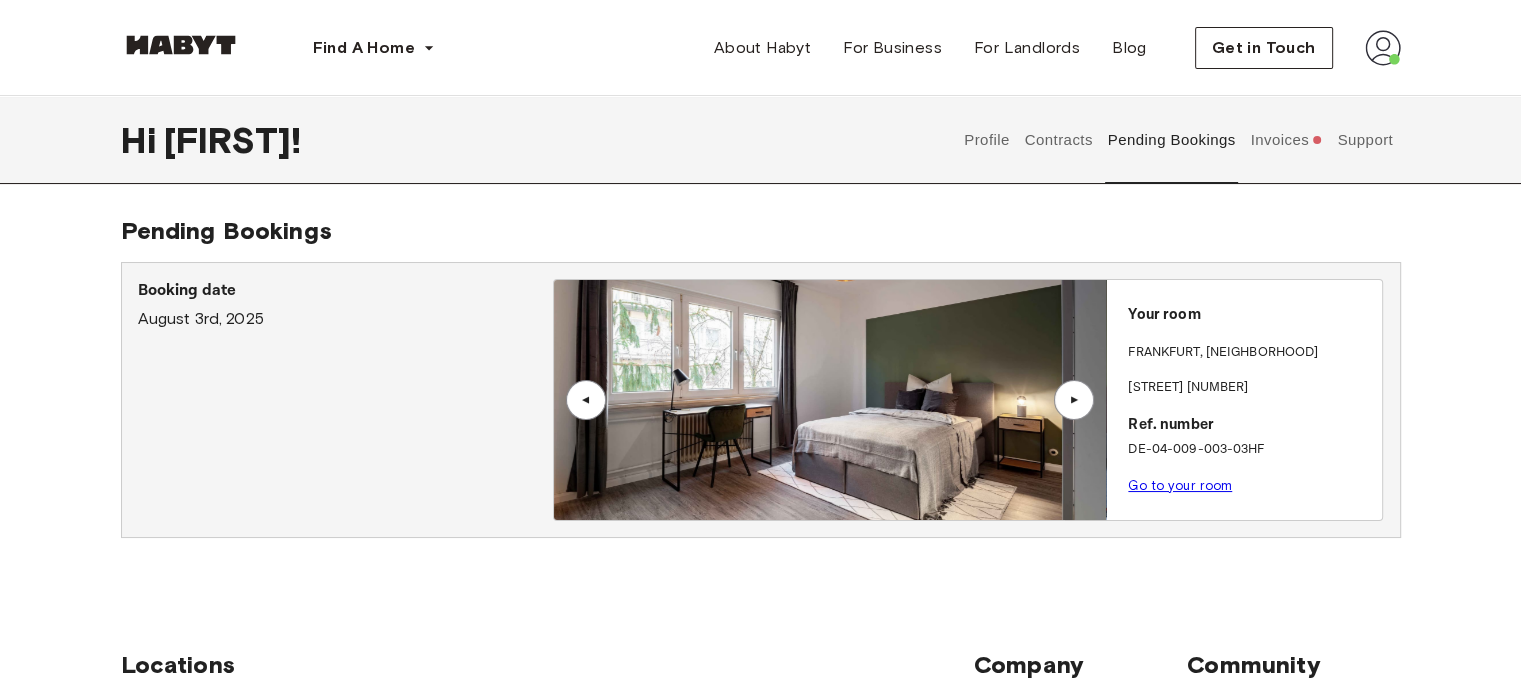 click on "Go to your room" at bounding box center [1180, 485] 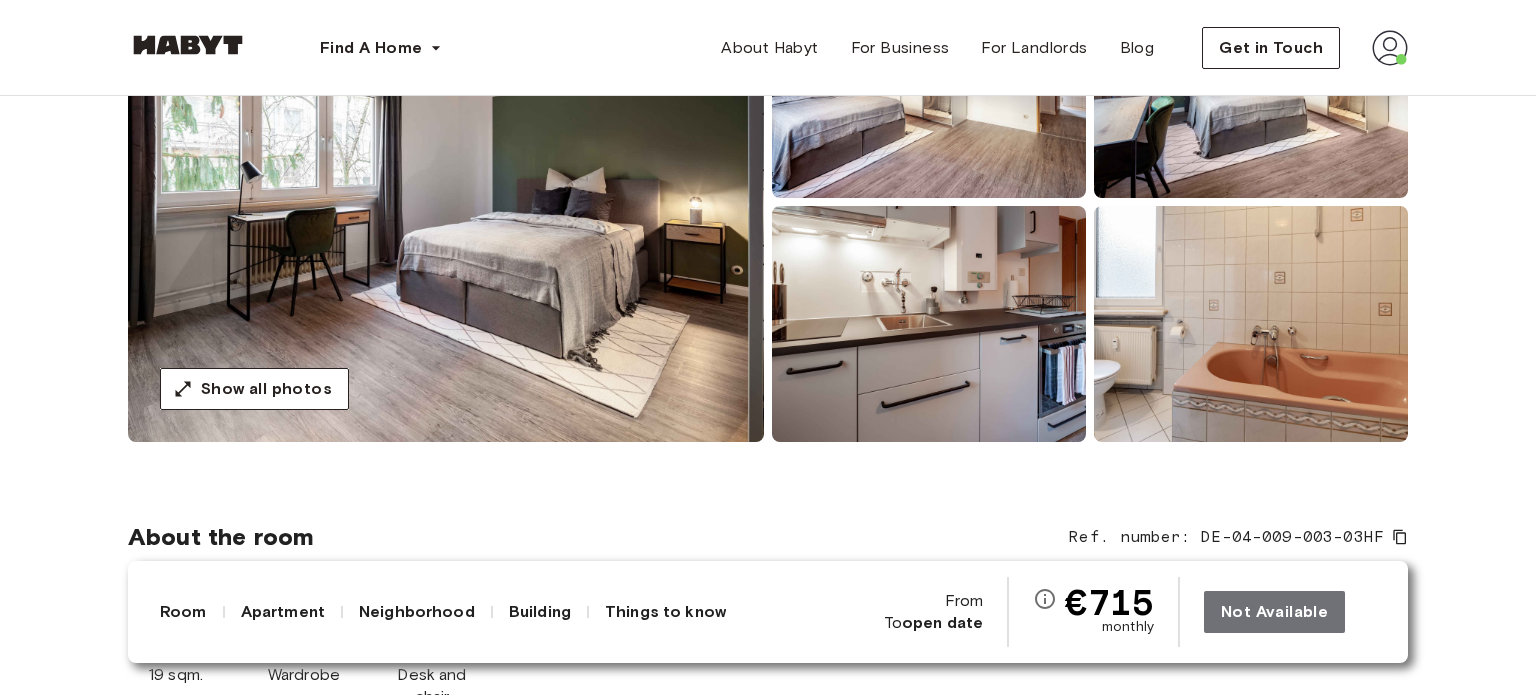 scroll, scrollTop: 0, scrollLeft: 0, axis: both 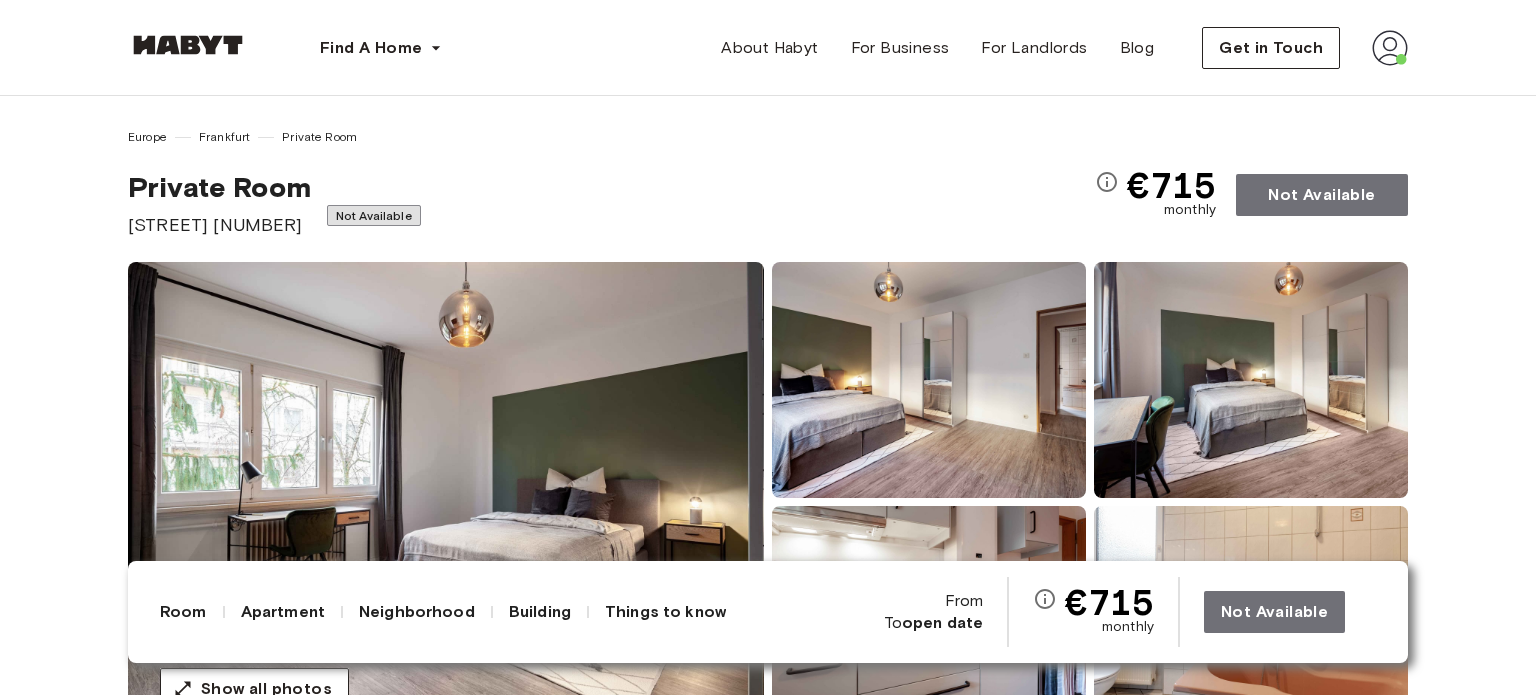 click on "[STREET] [NUMBER]" at bounding box center [219, 225] 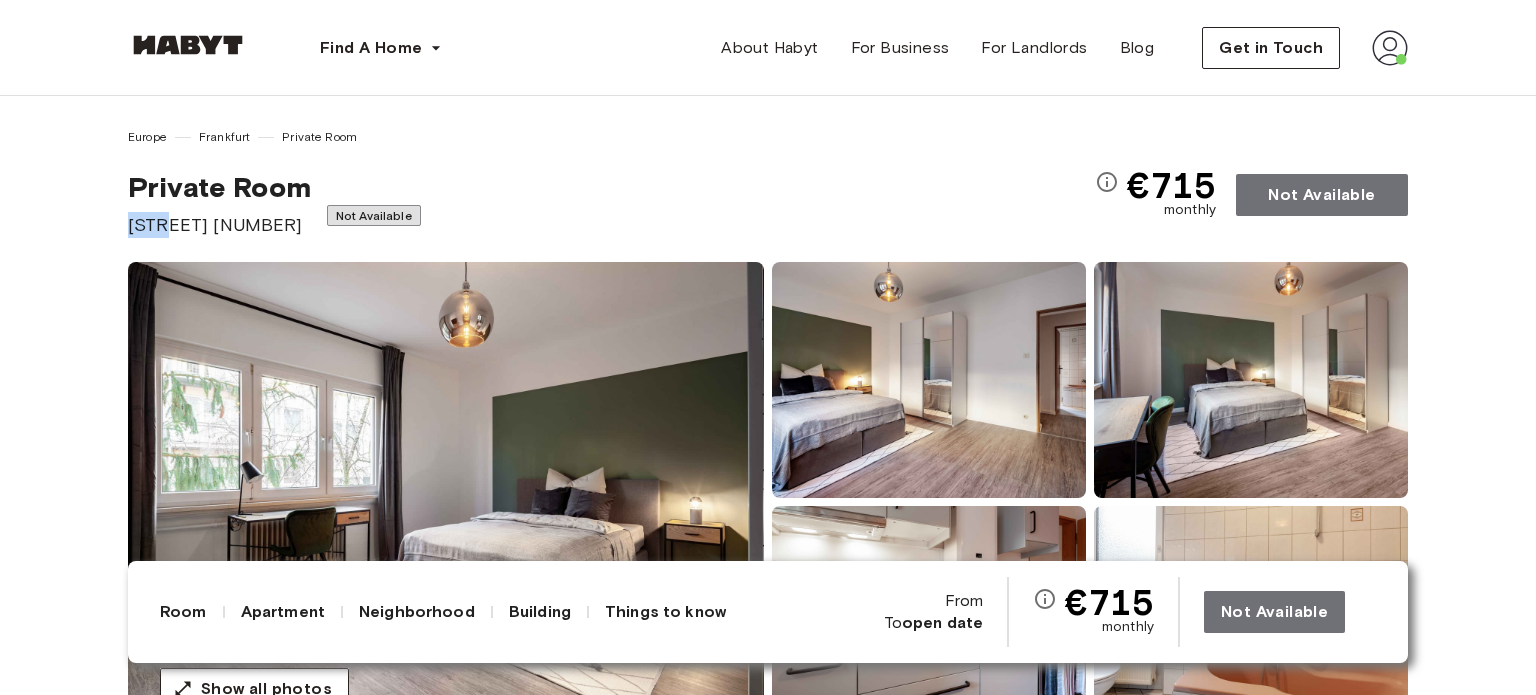 click on "[STREET] [NUMBER]" at bounding box center (219, 225) 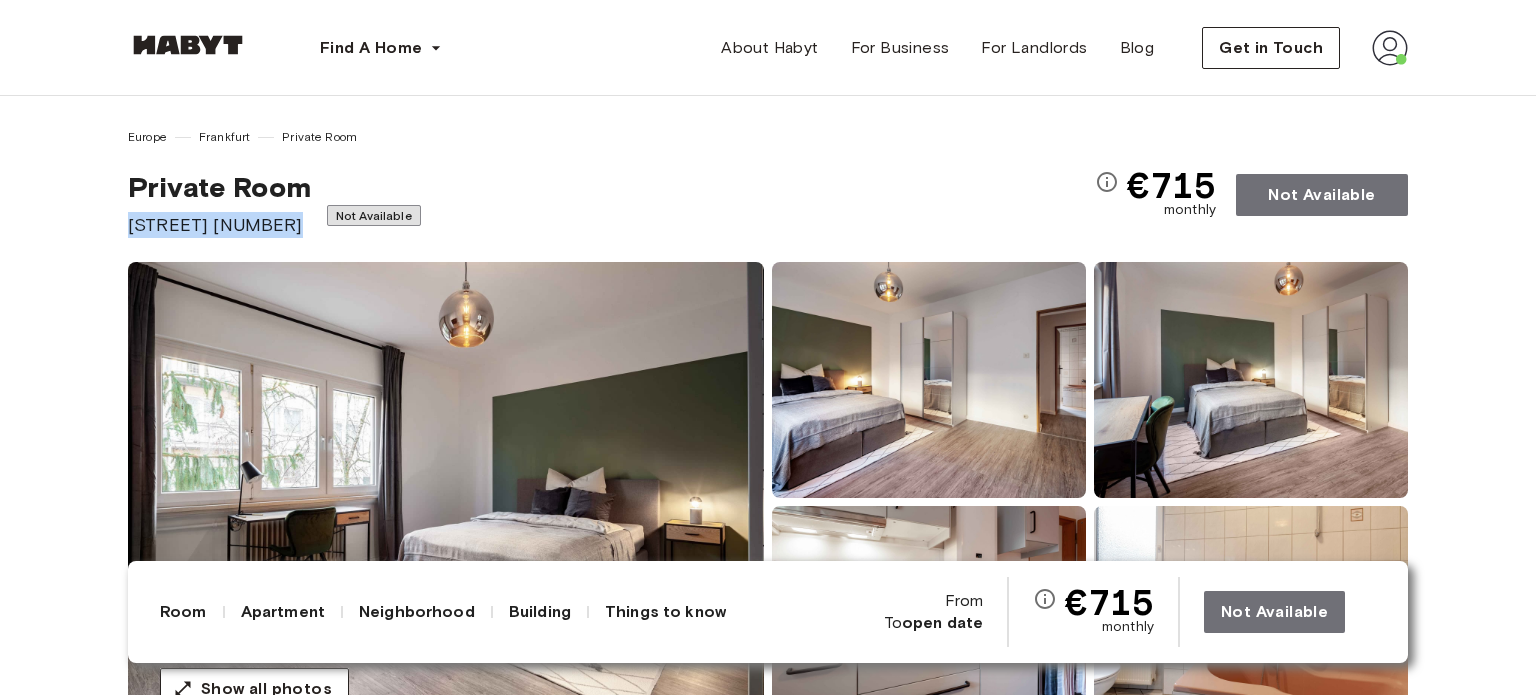 click on "[STREET] [NUMBER]" at bounding box center (219, 225) 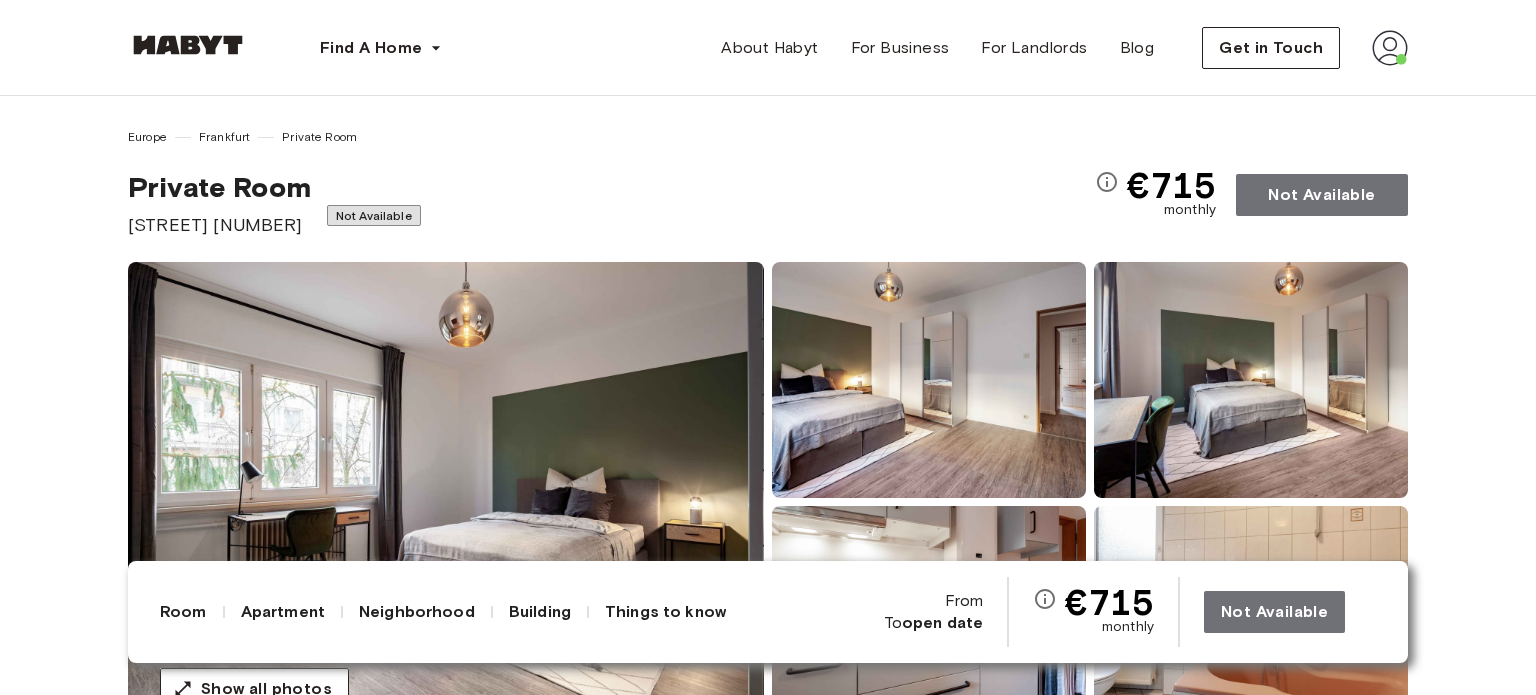 click on "Private Room [STREET] [NUMBER] Not Available" at bounding box center (611, 204) 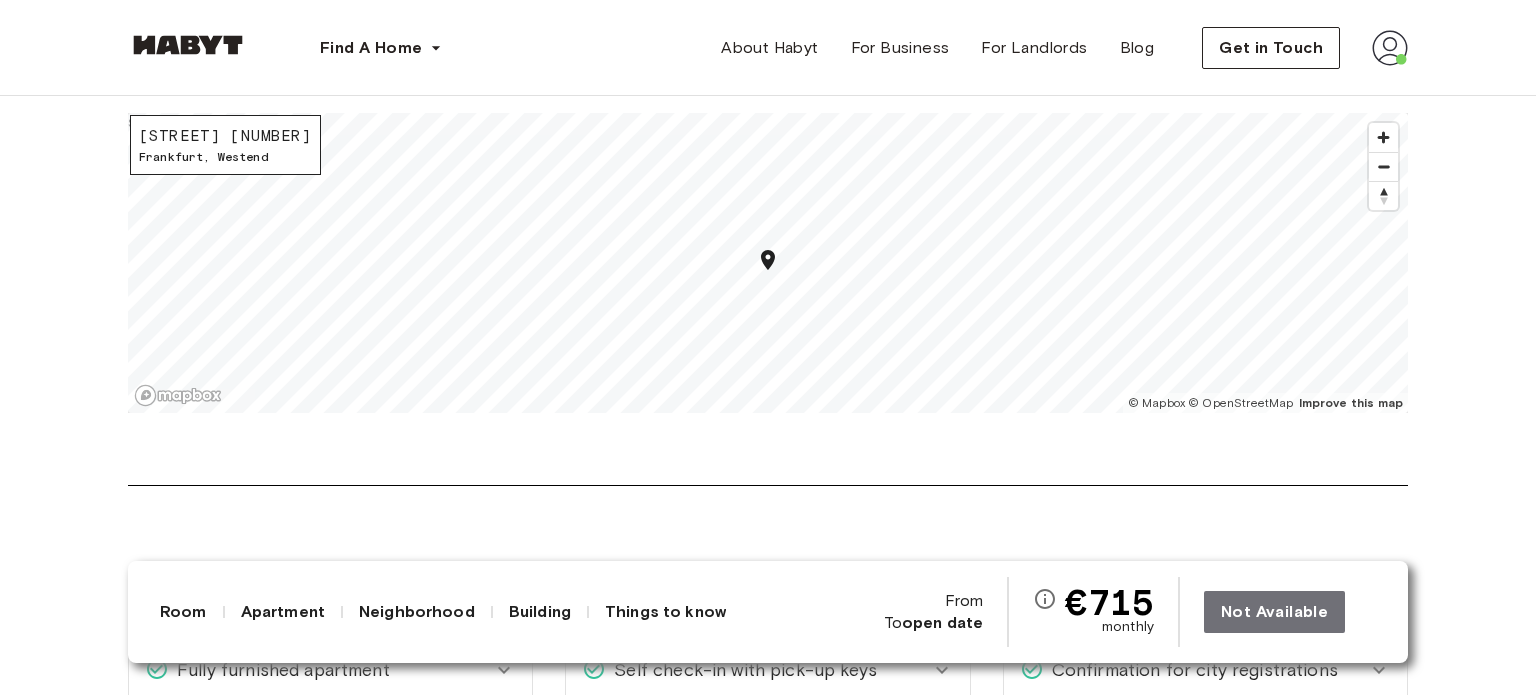 scroll, scrollTop: 1900, scrollLeft: 0, axis: vertical 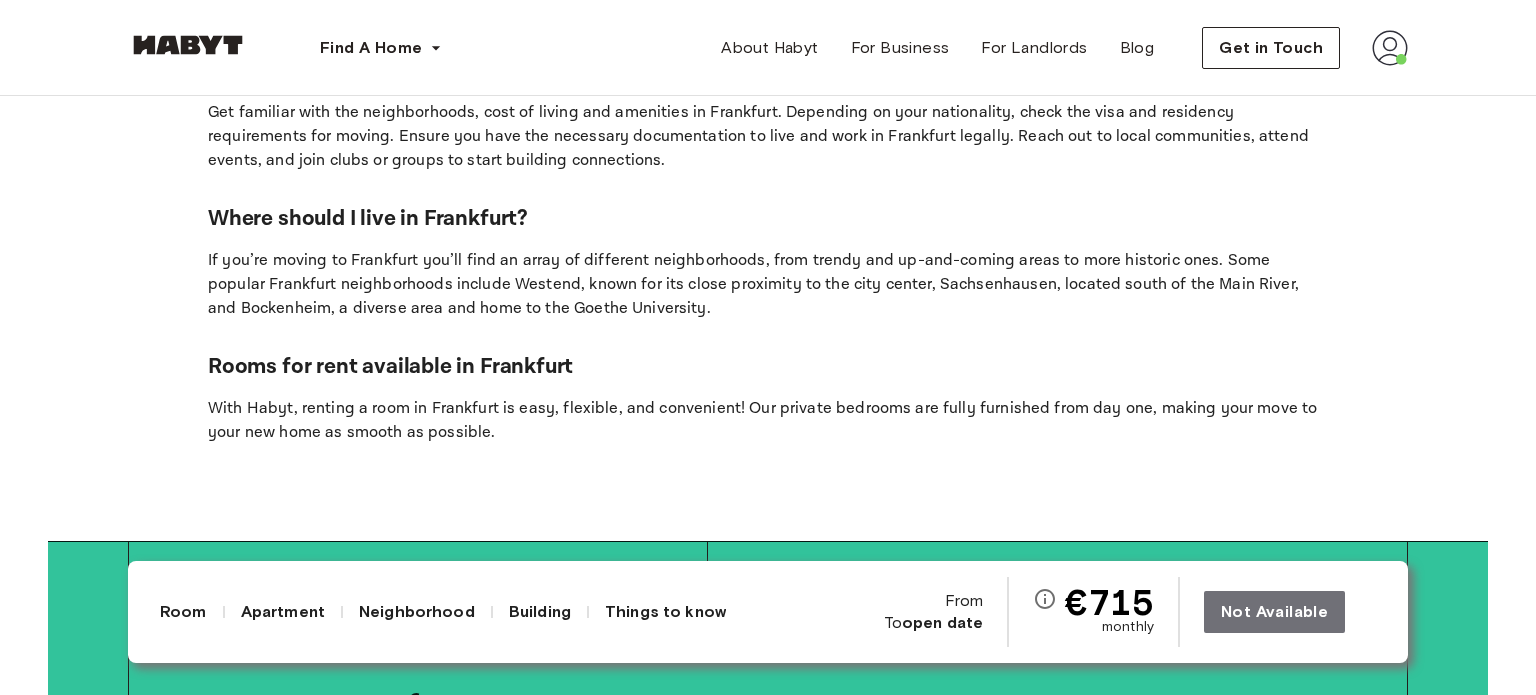 click on "If you’re moving to Frankfurt you’ll find an array of different neighborhoods, from trendy and up-and-coming areas to more historic ones. Some popular Frankfurt neighborhoods include Westend, known for its close proximity to the city center, Sachsenhausen, located south of the Main River, and Bockenheim, a diverse area and home to the Goethe University." at bounding box center (768, 285) 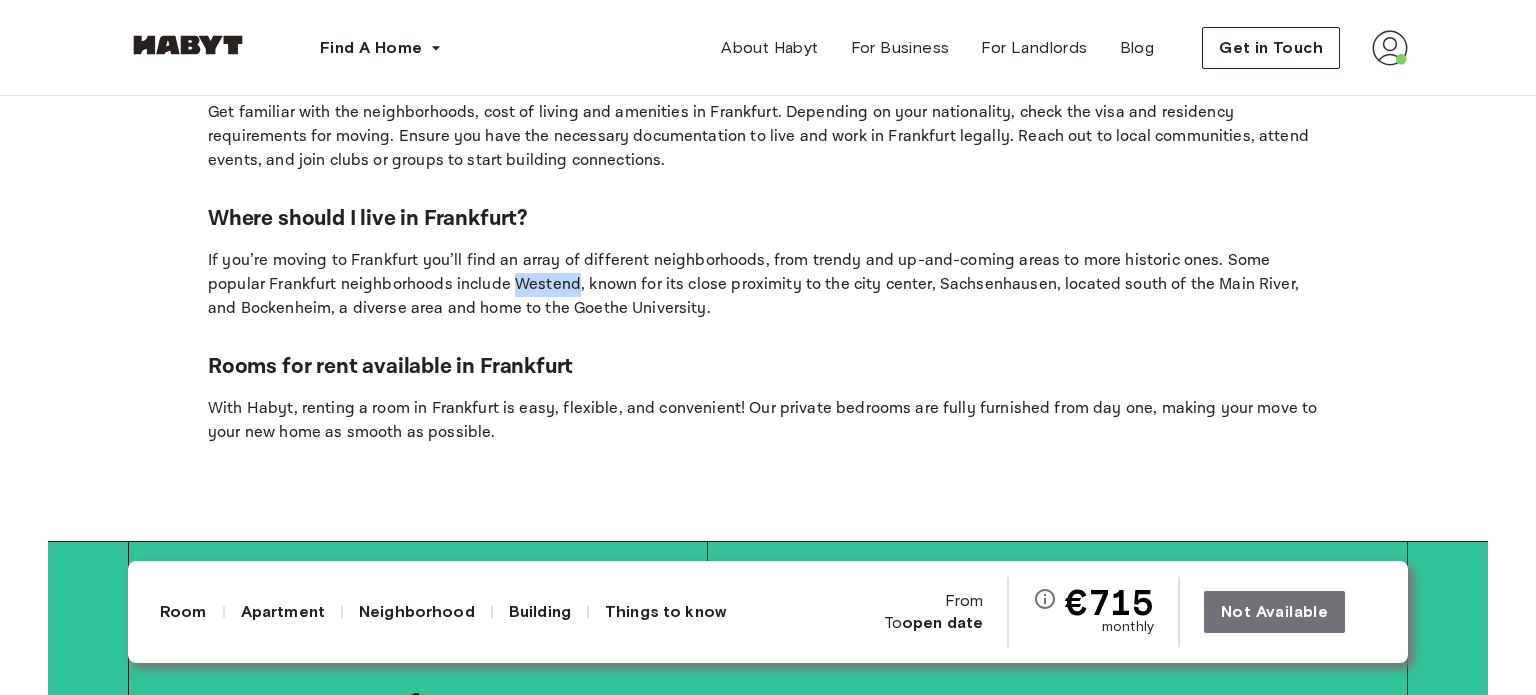 click on "If you’re moving to Frankfurt you’ll find an array of different neighborhoods, from trendy and up-and-coming areas to more historic ones. Some popular Frankfurt neighborhoods include Westend, known for its close proximity to the city center, Sachsenhausen, located south of the Main River, and Bockenheim, a diverse area and home to the Goethe University." at bounding box center (768, 285) 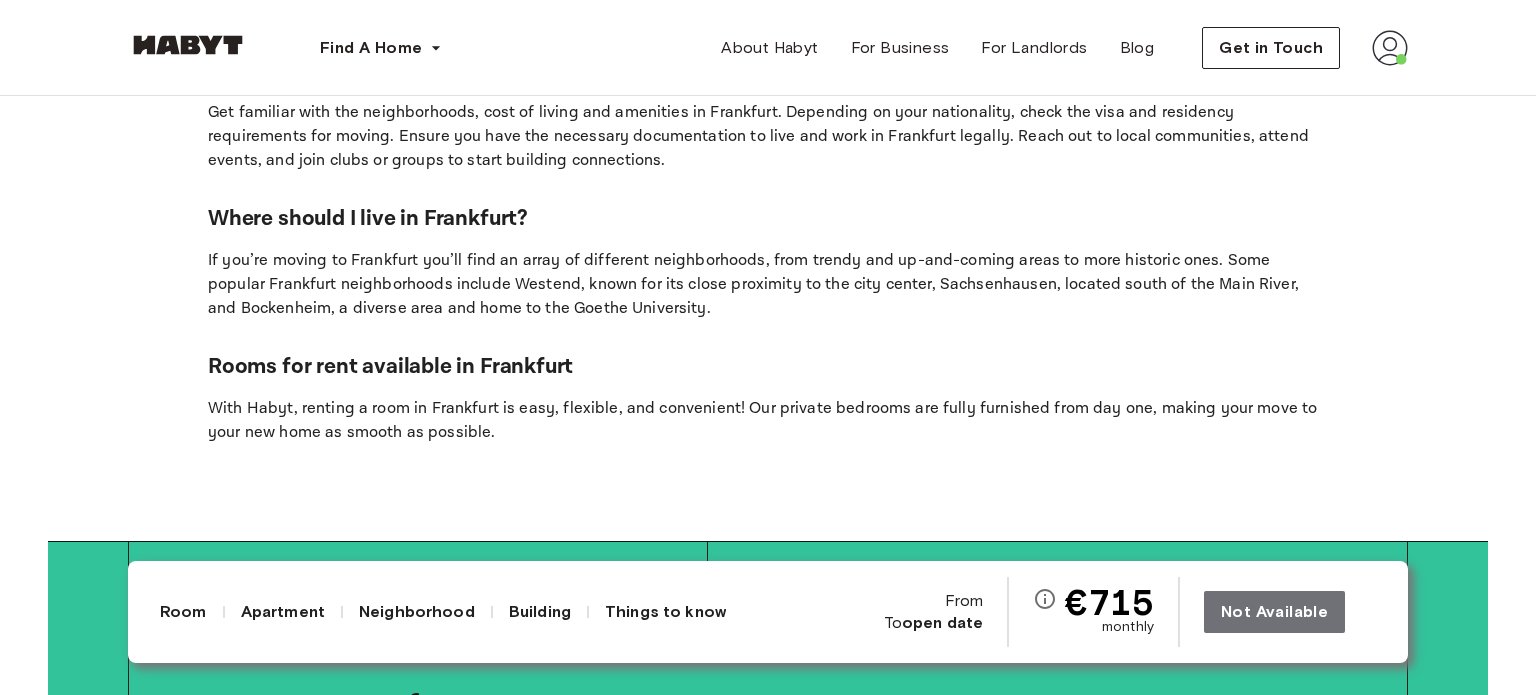 click on "If you’re moving to Frankfurt you’ll find an array of different neighborhoods, from trendy and up-and-coming areas to more historic ones. Some popular Frankfurt neighborhoods include Westend, known for its close proximity to the city center, Sachsenhausen, located south of the Main River, and Bockenheim, a diverse area and home to the Goethe University." at bounding box center (768, 285) 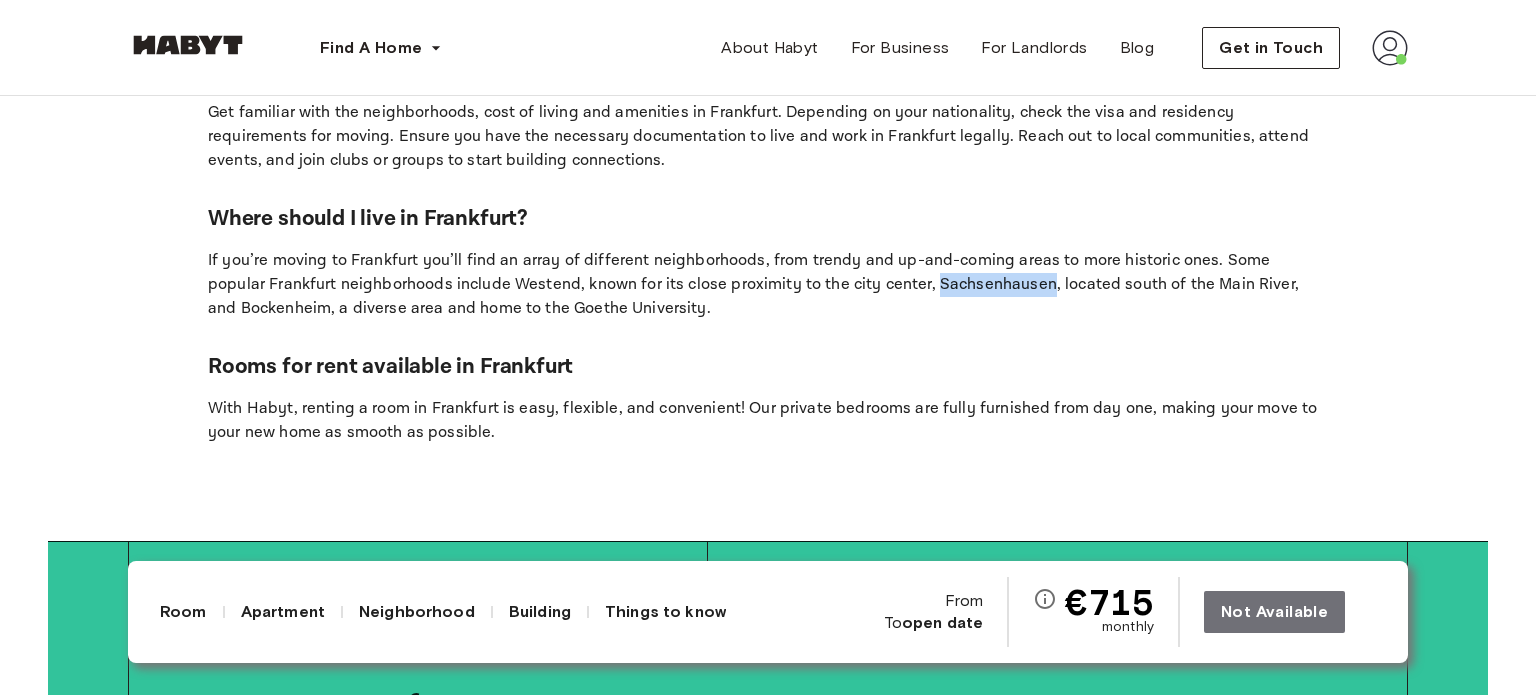 click on "If you’re moving to Frankfurt you’ll find an array of different neighborhoods, from trendy and up-and-coming areas to more historic ones. Some popular Frankfurt neighborhoods include Westend, known for its close proximity to the city center, Sachsenhausen, located south of the Main River, and Bockenheim, a diverse area and home to the Goethe University." at bounding box center (768, 285) 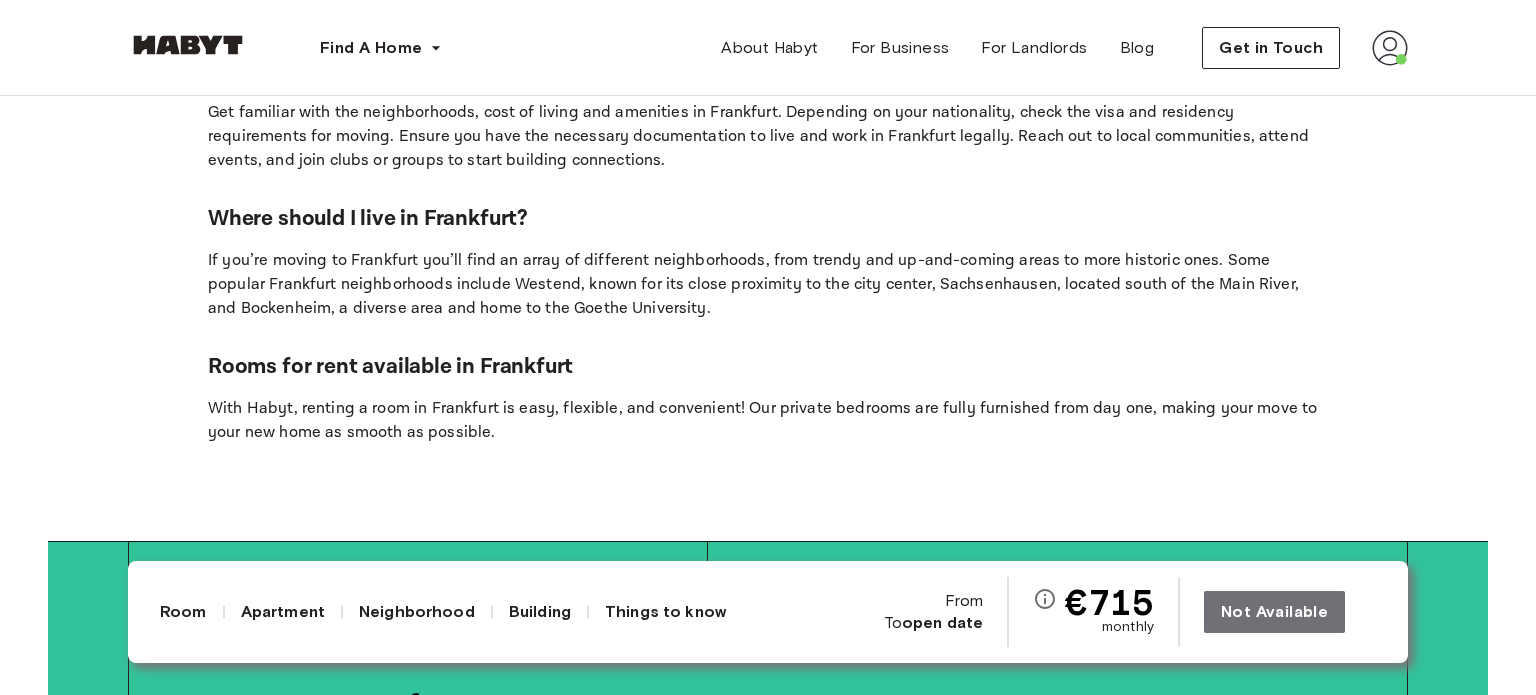click on "Why book with Habyt? With a mission to provide accessible housing everywhere for everyone, Habyt has revolutionized the co-living and housing rental model. We provide a seamless experience, offering fully furnished, private rooms or apartments in over 25 cities across Europe, North America, and Asia, with all costs included in the rent to avoid any surprises.
Why move to Frankfurt?  Frankfurt is a bustling and cosmopolitan city. As a major financial hub in Europe, the city offers excellent job opportunities in banking, finance, and related industries. Frankfurt is also home to a diverse international community and enjoys a central location in Europe, making it easy to travel and explore other surrounding cities.  Where to start?  Where should I live in Frankfurt? Rooms for rent available in Frankfurt With Habyt, renting a room in Frankfurt is easy, flexible, and convenient! Our private bedrooms are fully furnished from day one, making your move to your new home as smooth as possible." at bounding box center (768, 111) 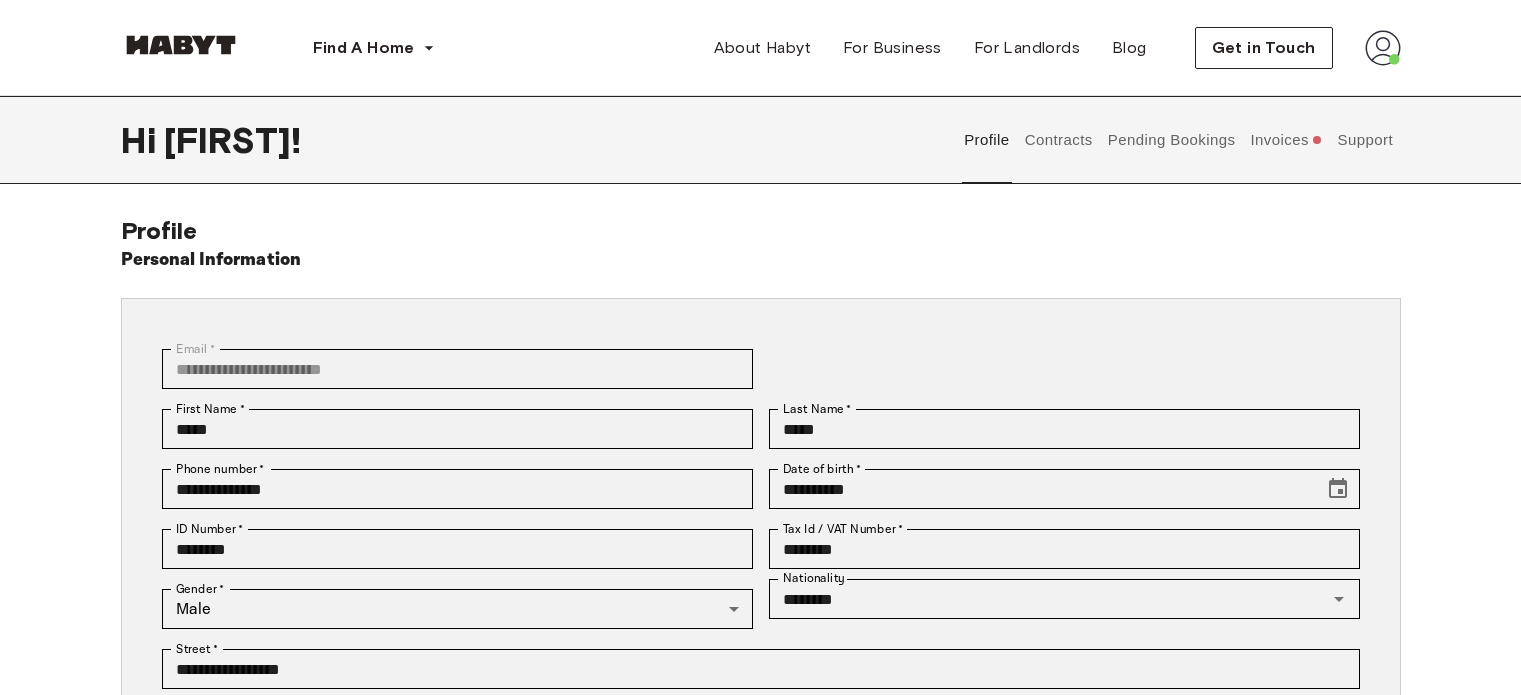scroll, scrollTop: 0, scrollLeft: 0, axis: both 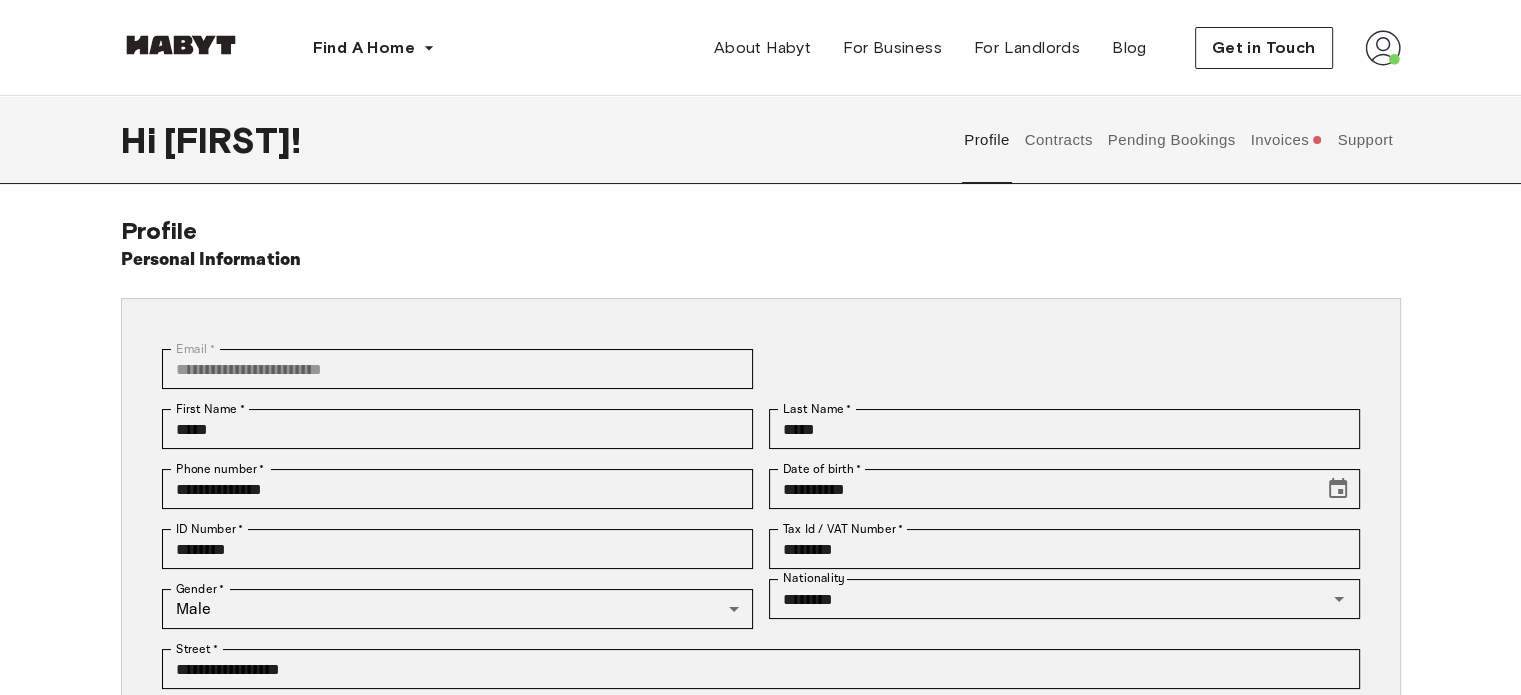 click on "Contracts" at bounding box center [1058, 140] 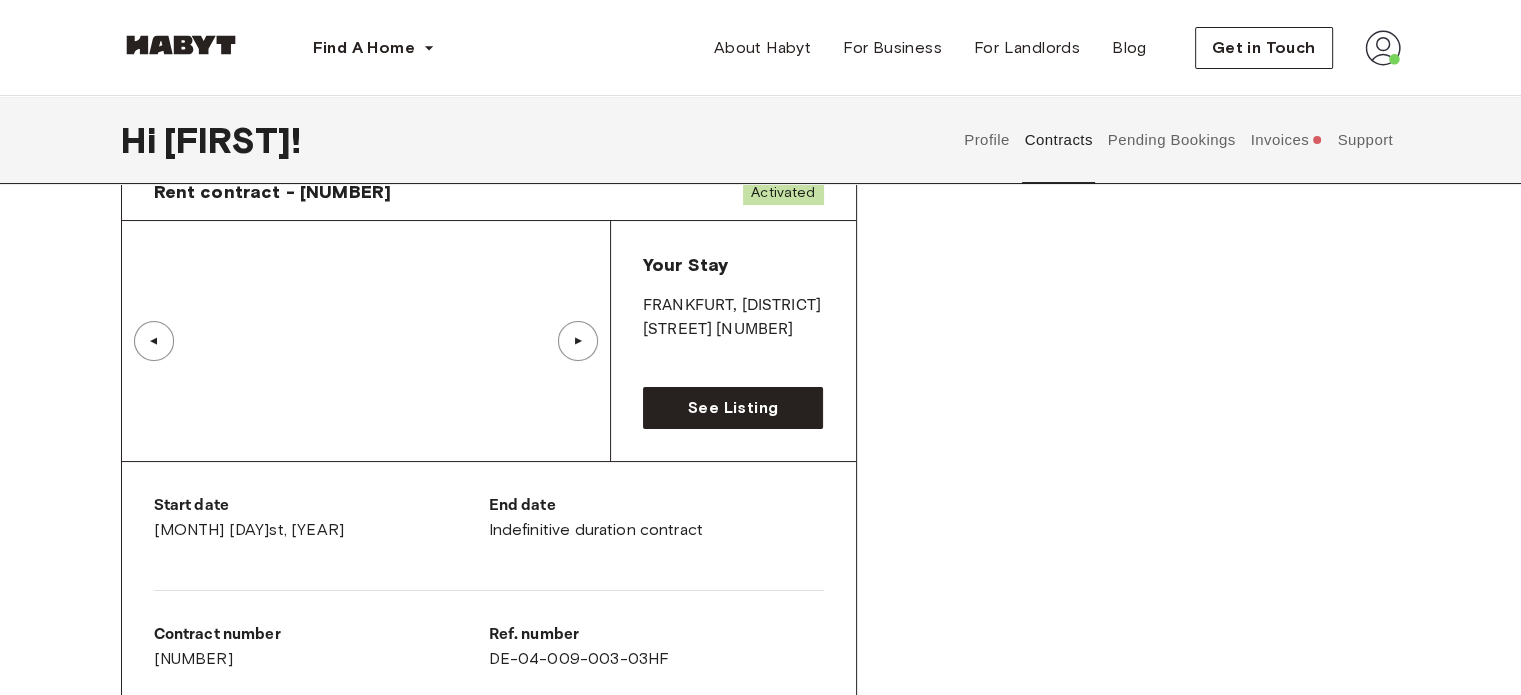 scroll, scrollTop: 100, scrollLeft: 0, axis: vertical 